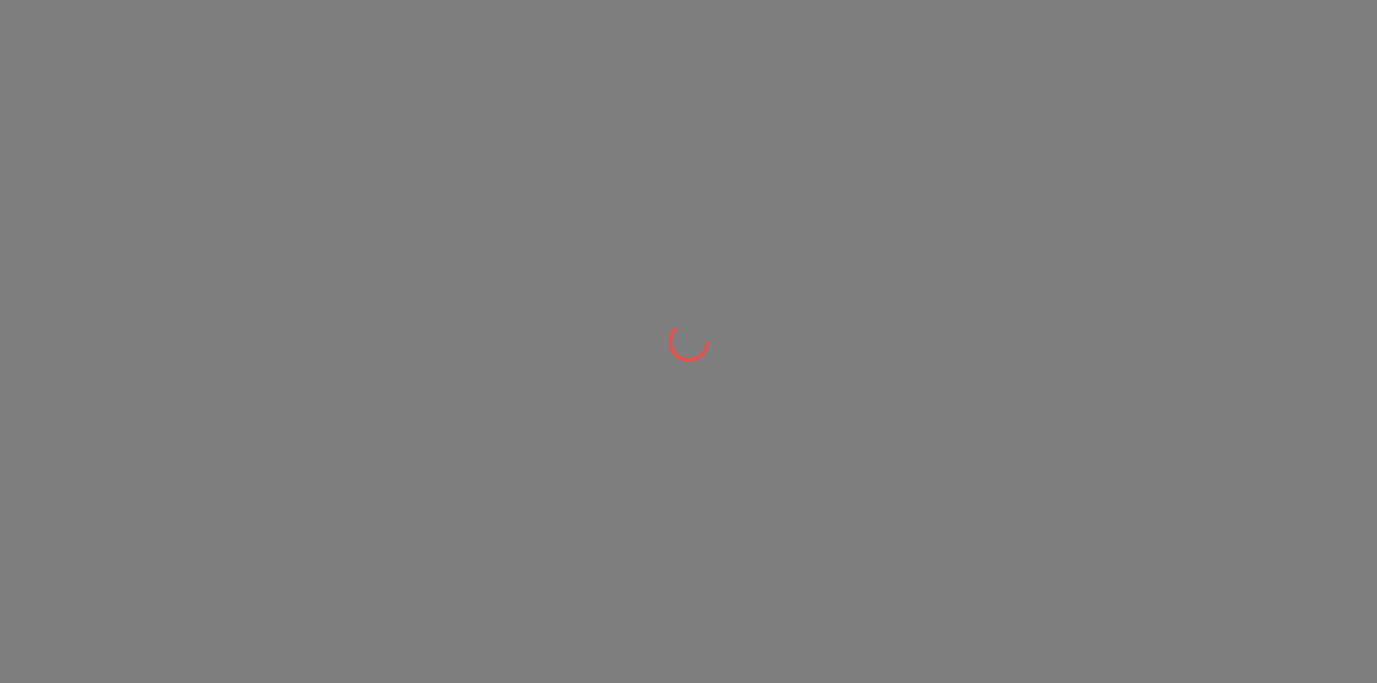scroll, scrollTop: 0, scrollLeft: 0, axis: both 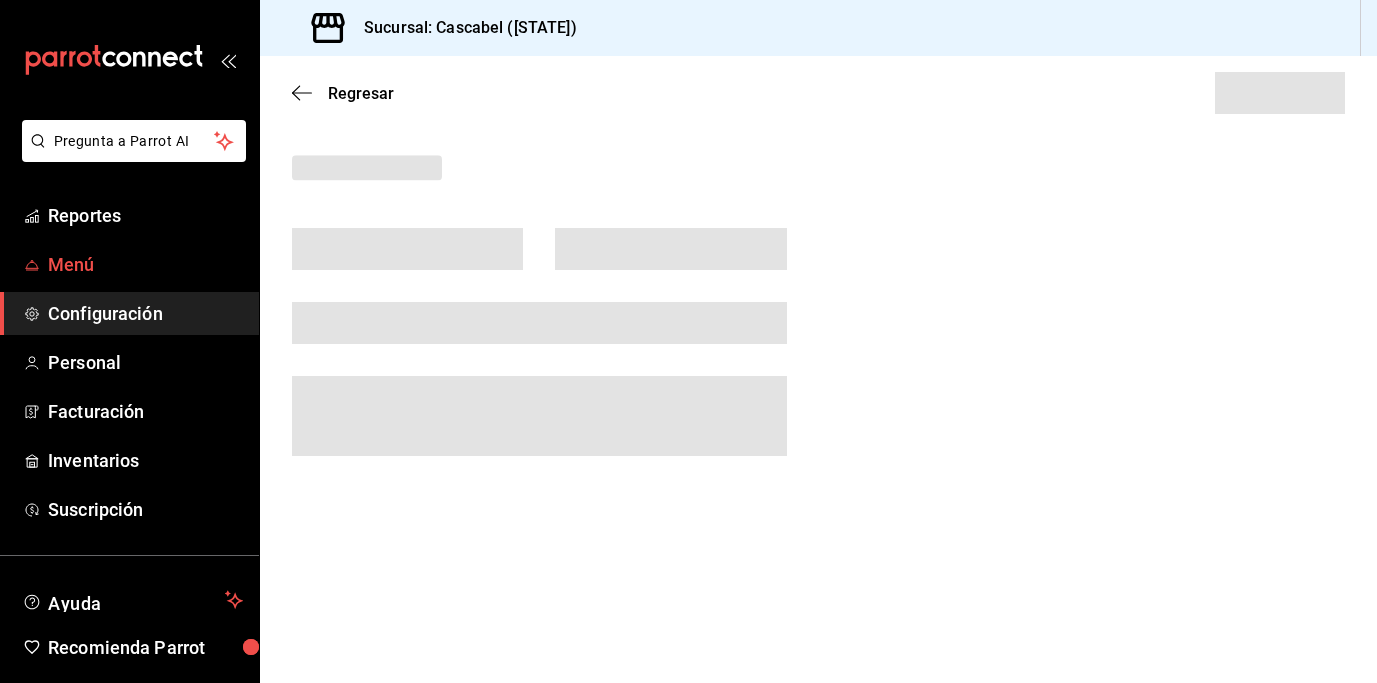 click on "Menú" at bounding box center (145, 264) 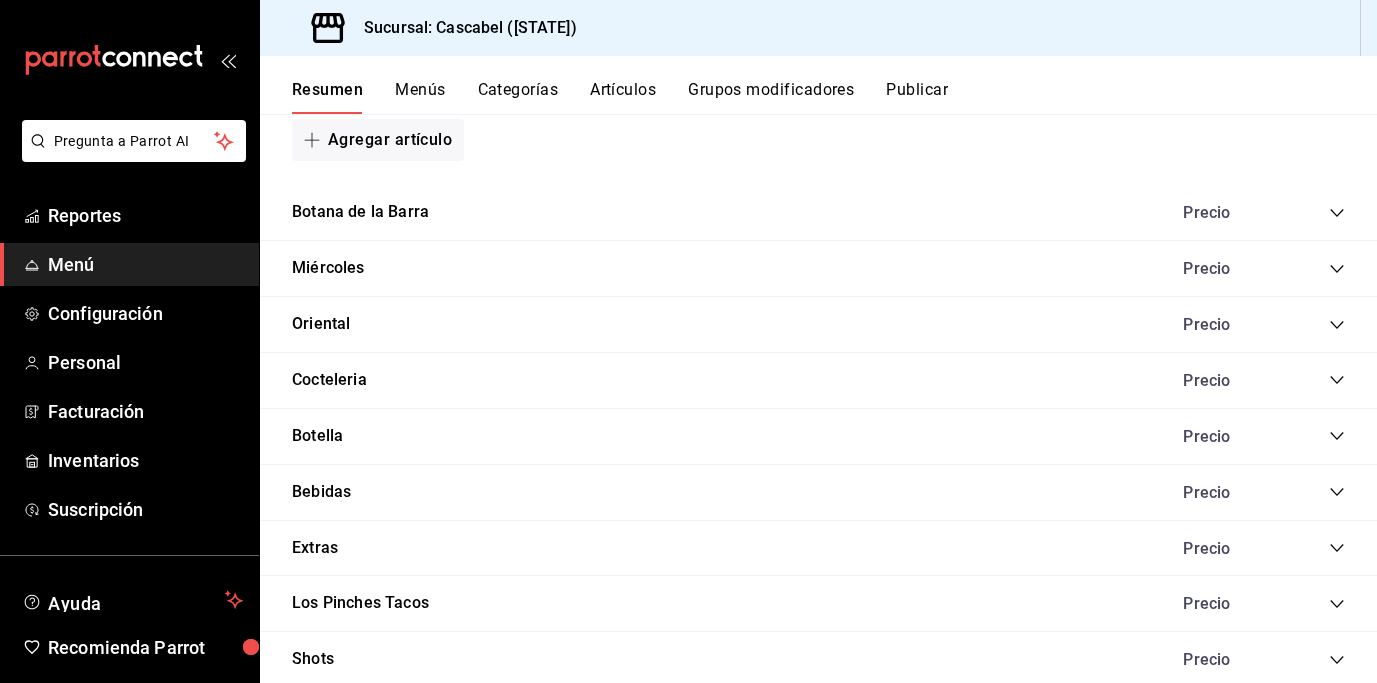 scroll, scrollTop: 2122, scrollLeft: 0, axis: vertical 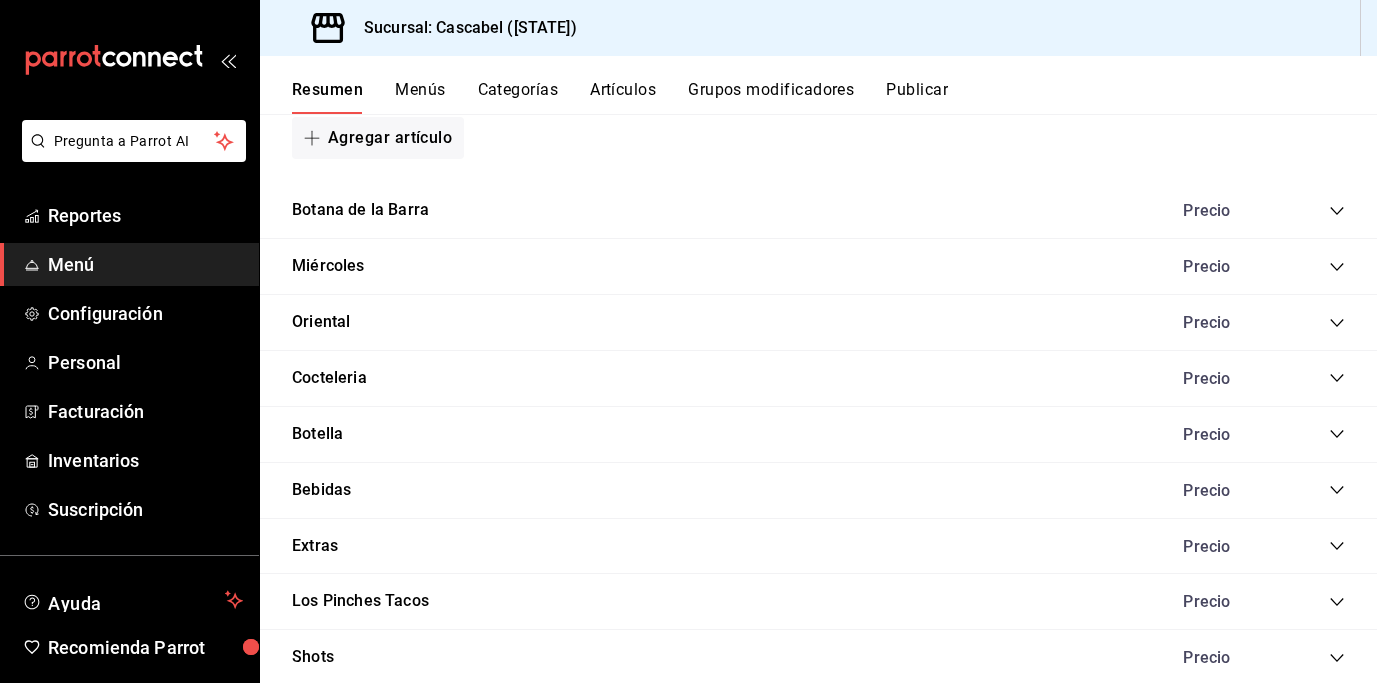 click 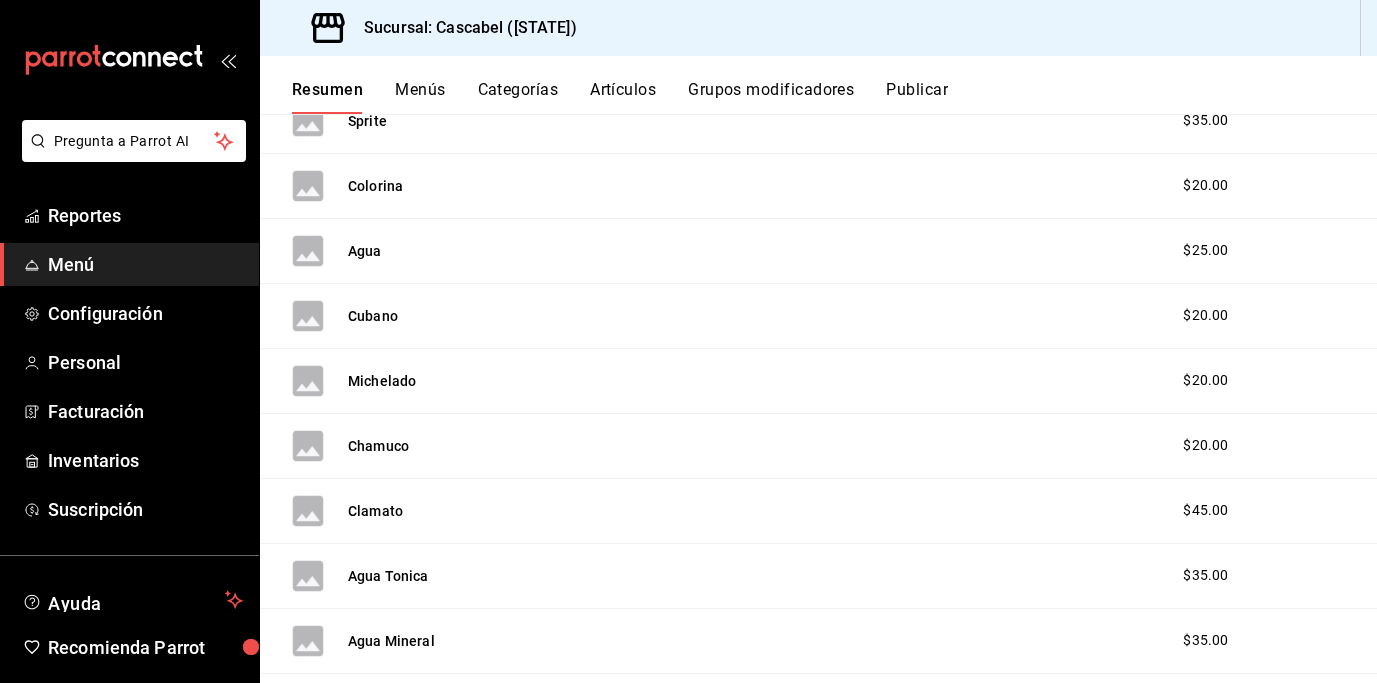 scroll, scrollTop: 2702, scrollLeft: 0, axis: vertical 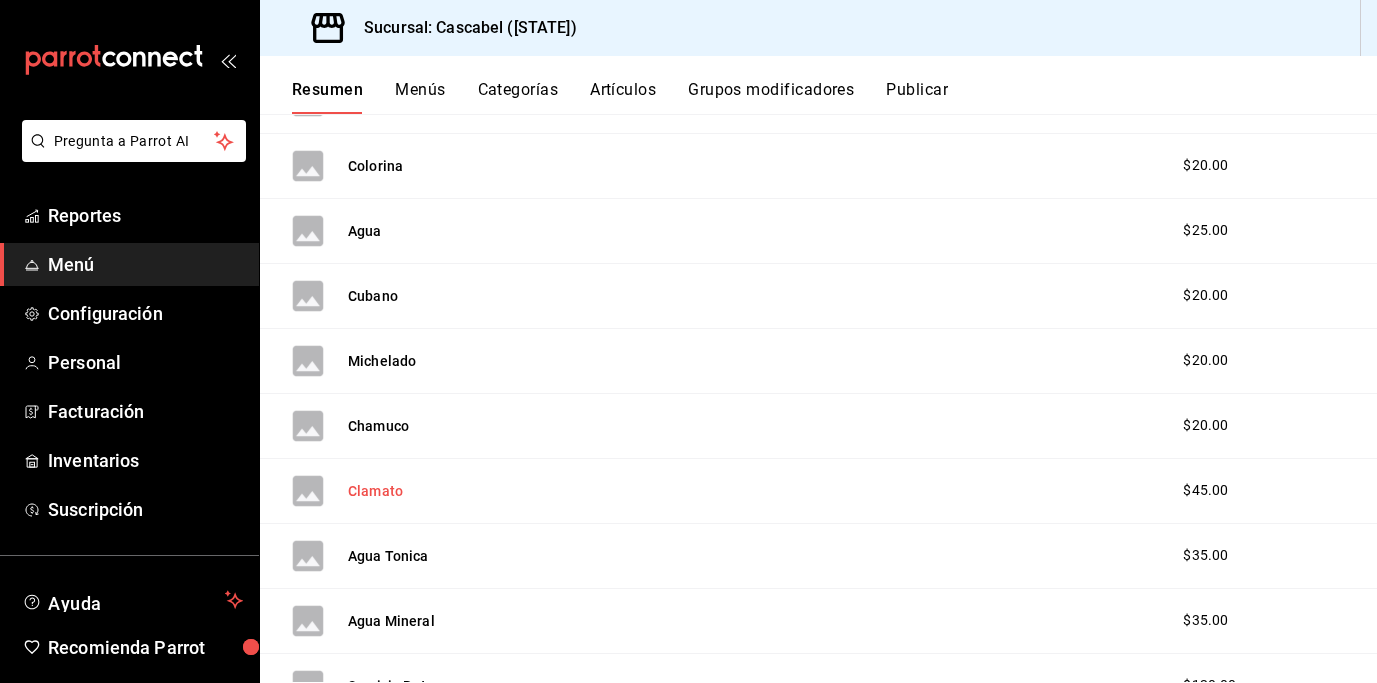 click on "Clamato" at bounding box center [375, 491] 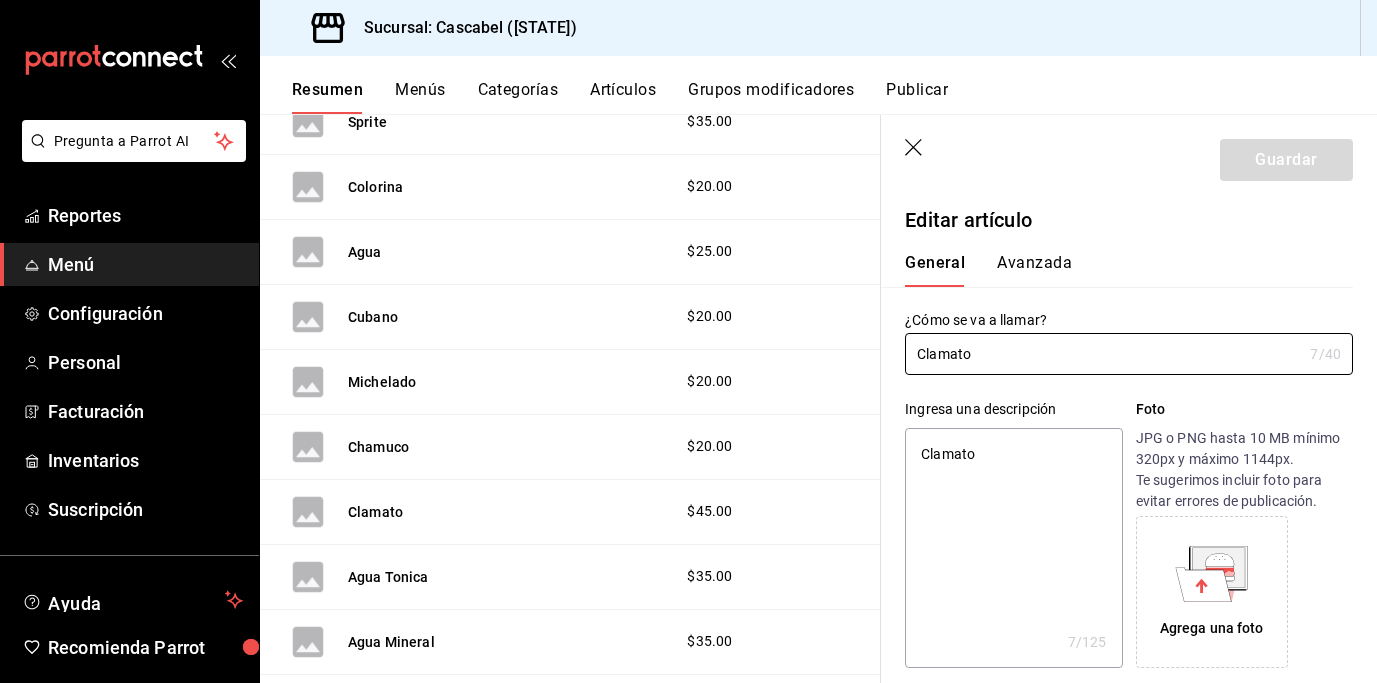 type on "x" 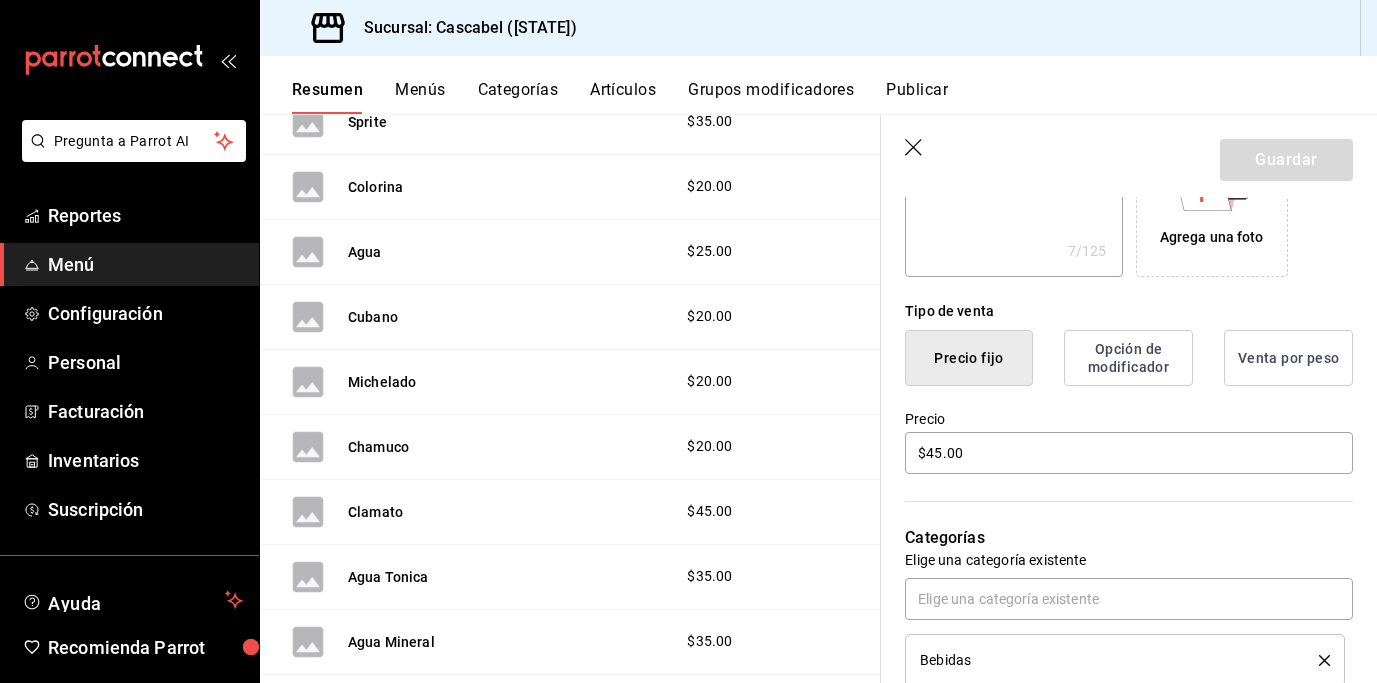 scroll, scrollTop: 392, scrollLeft: 0, axis: vertical 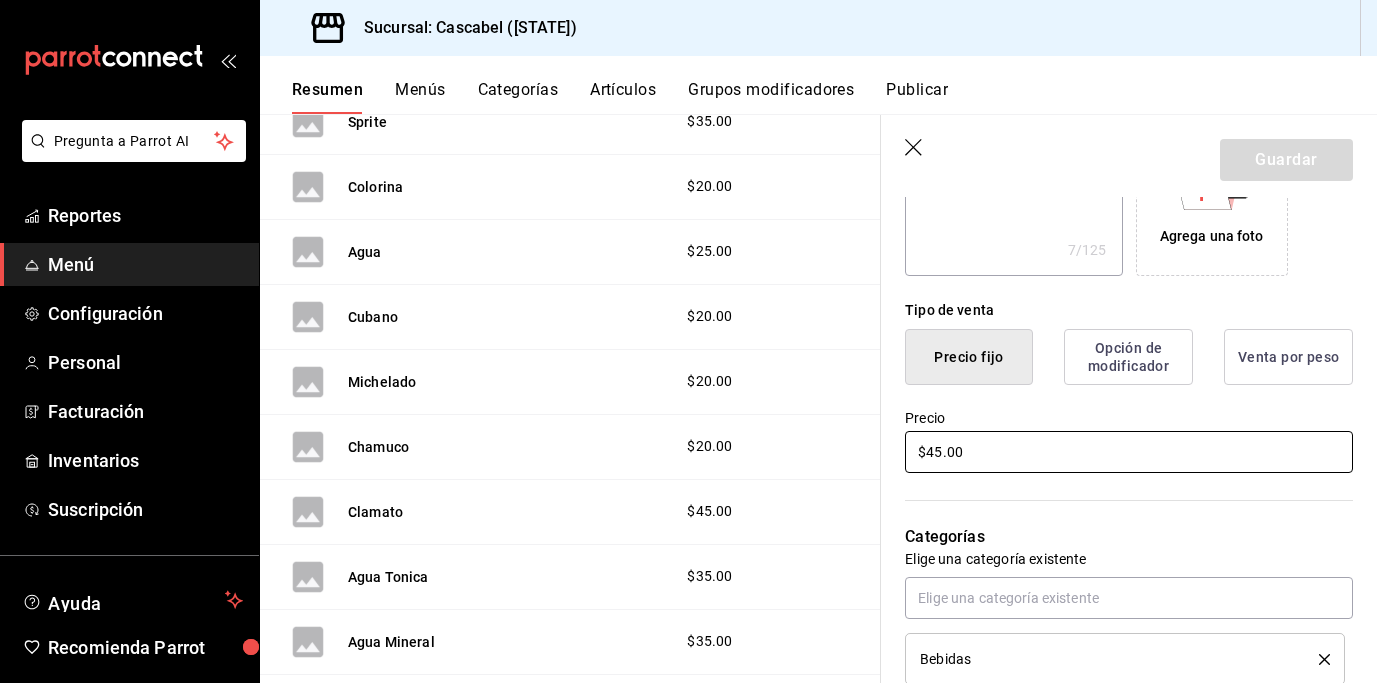 click on "$45.00" at bounding box center [1129, 452] 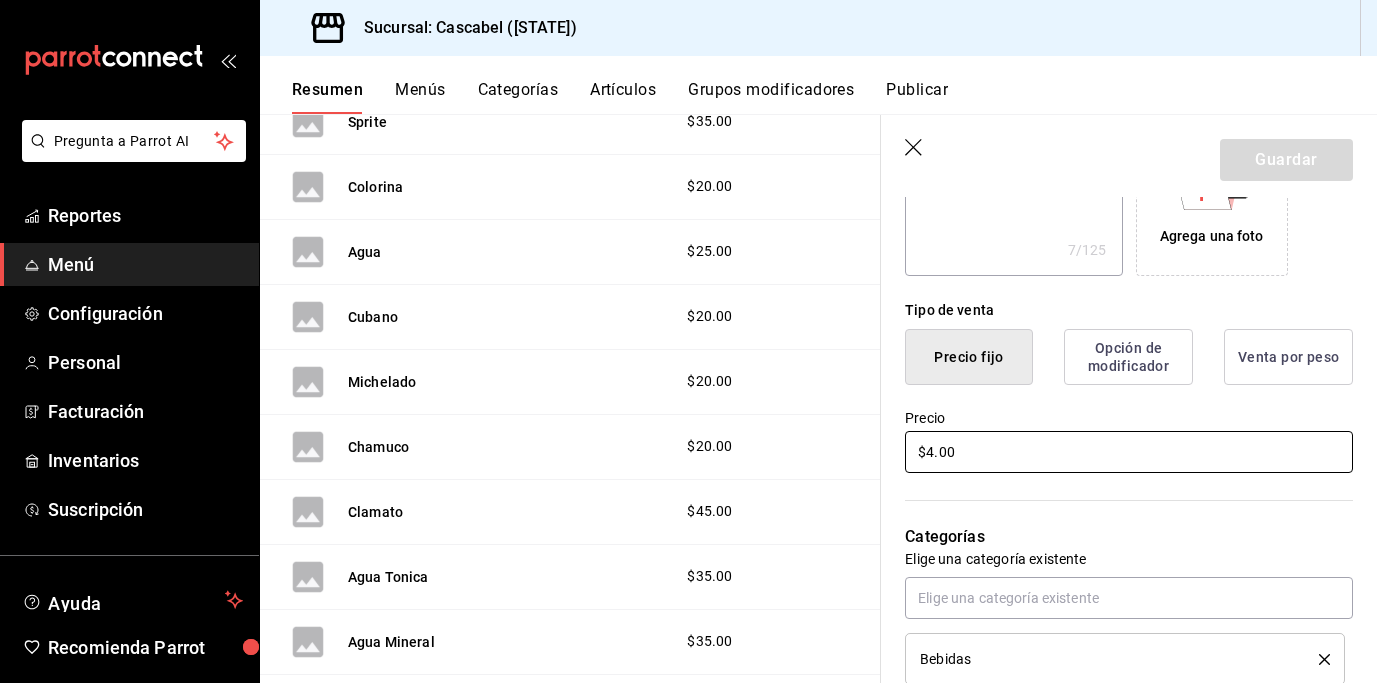 type on "x" 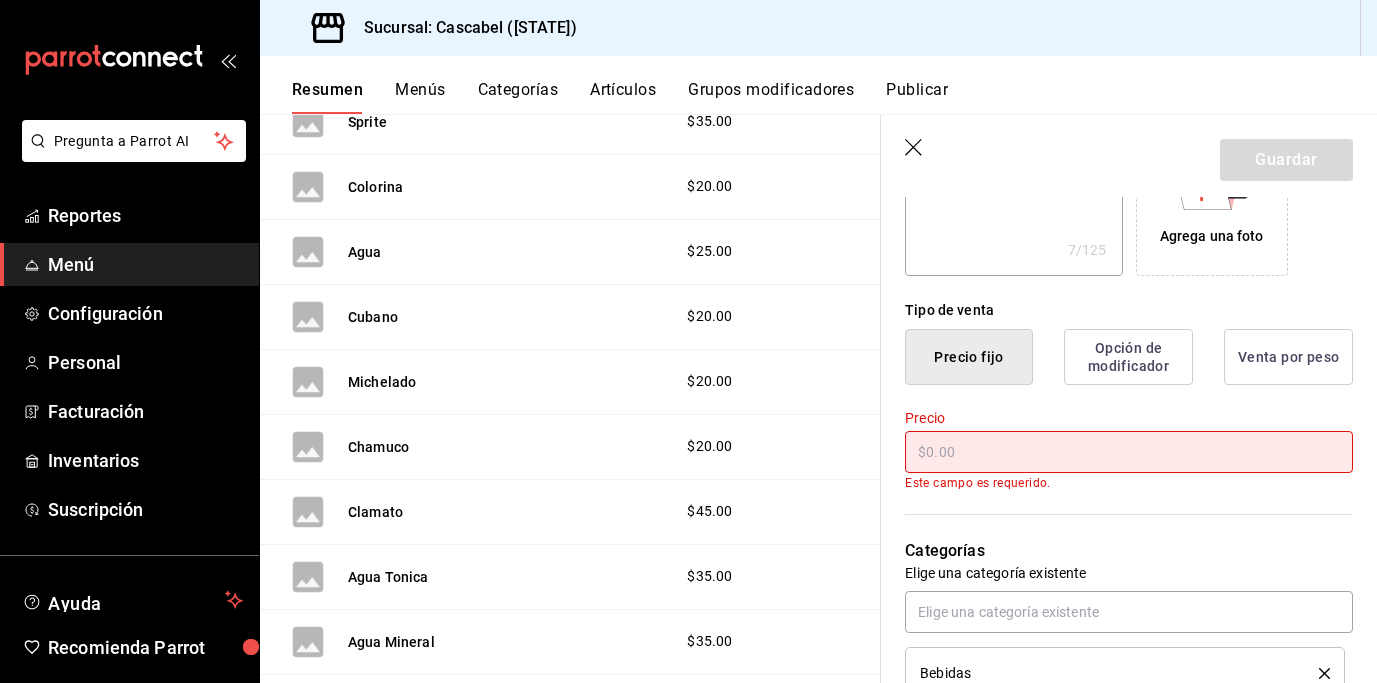 type on "x" 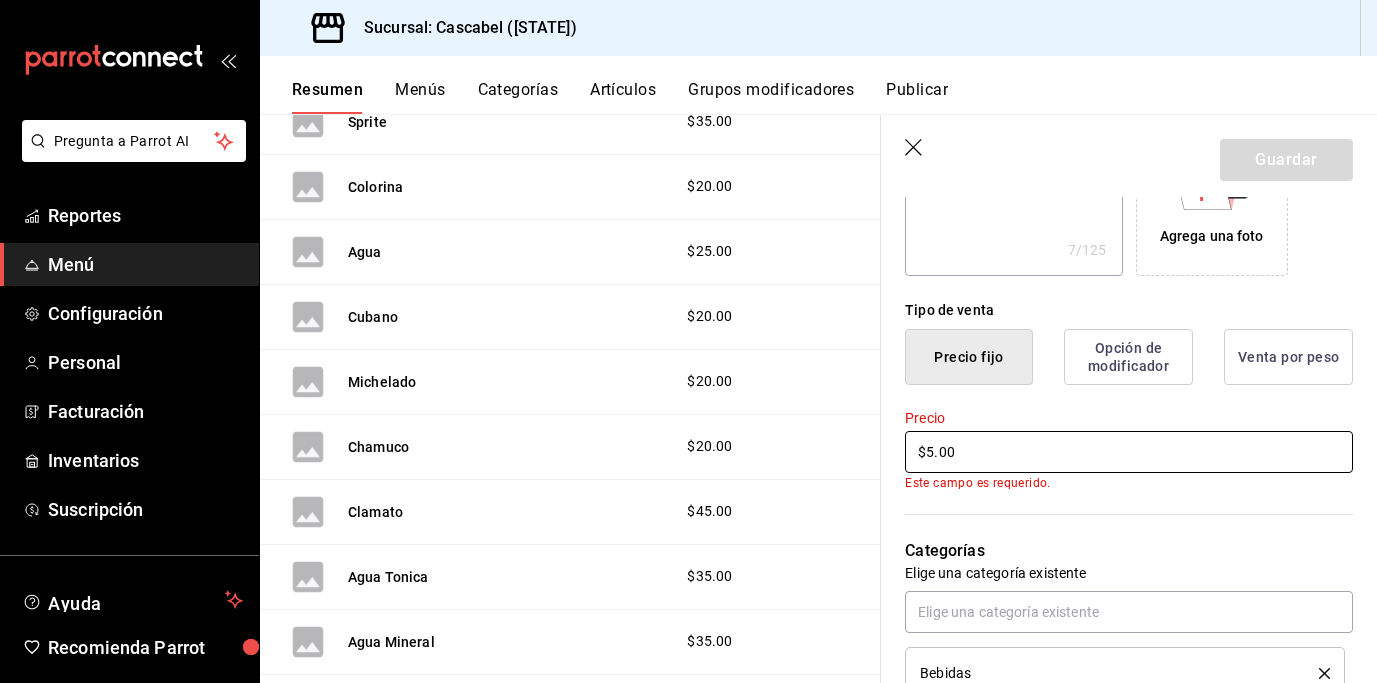 type on "x" 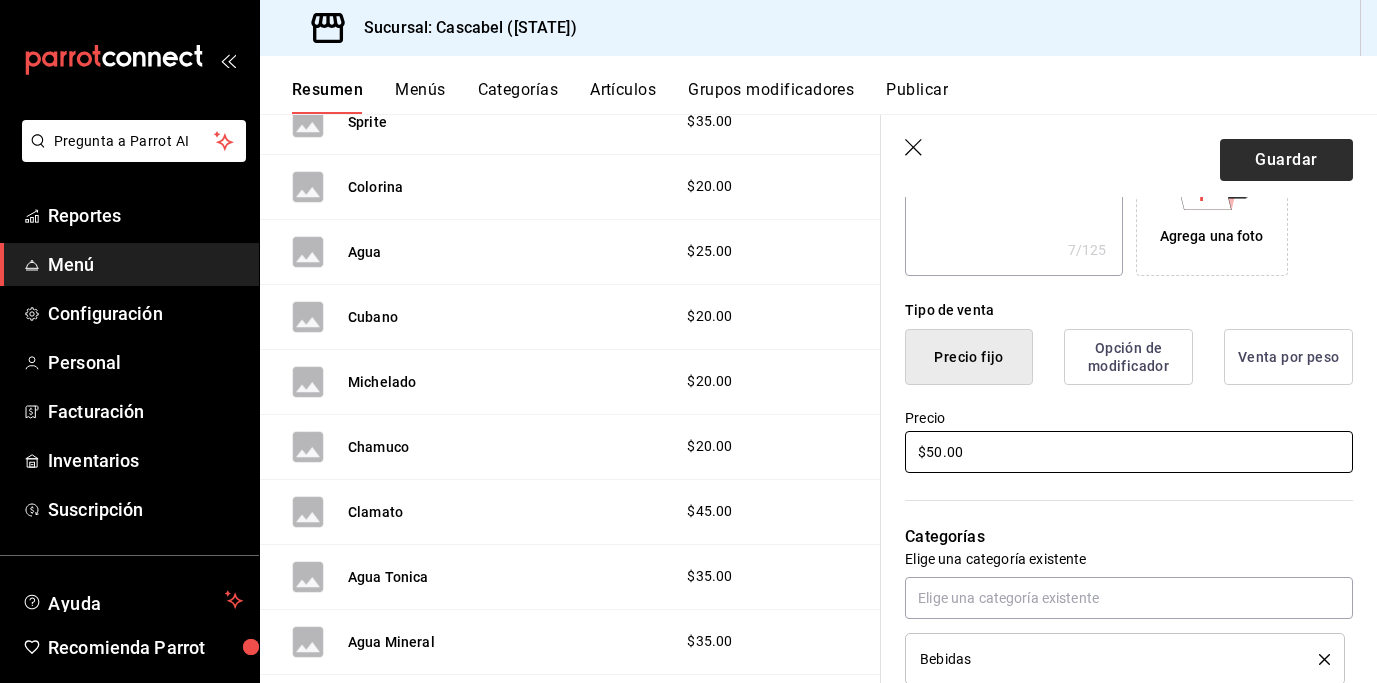 type on "$50.00" 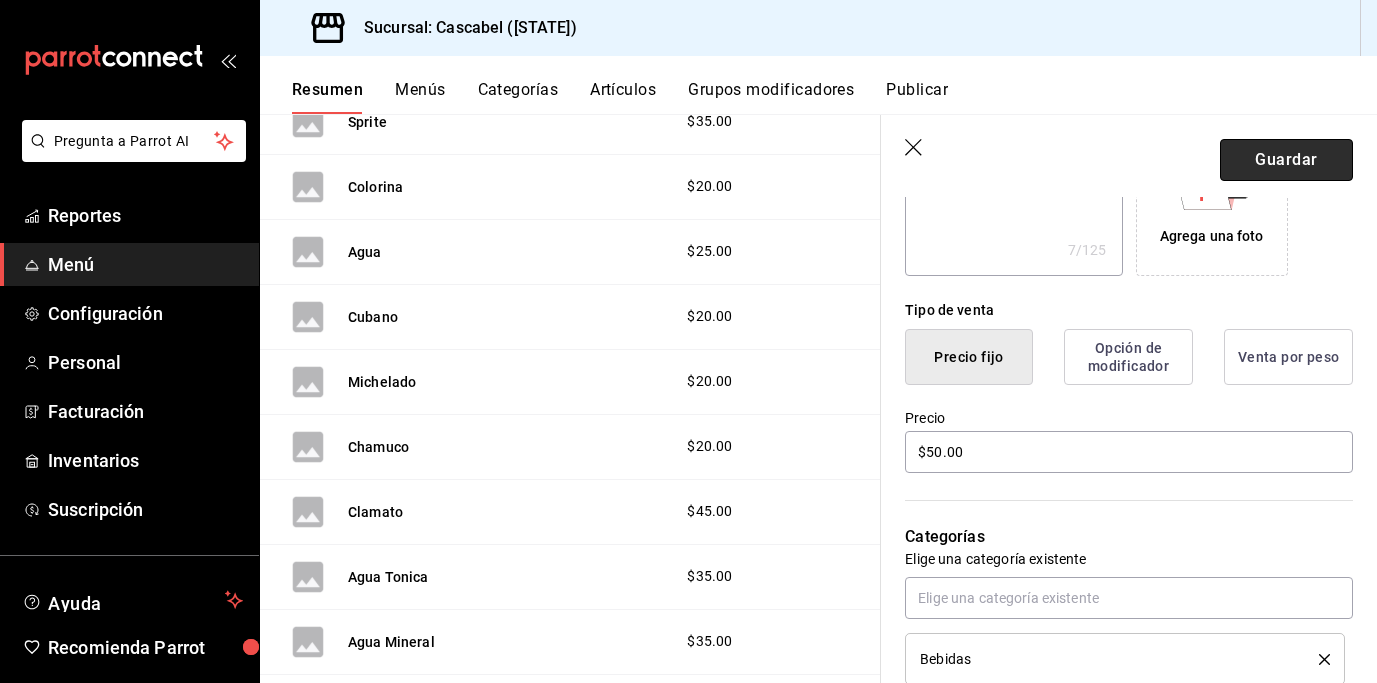 click on "Guardar" at bounding box center (1286, 160) 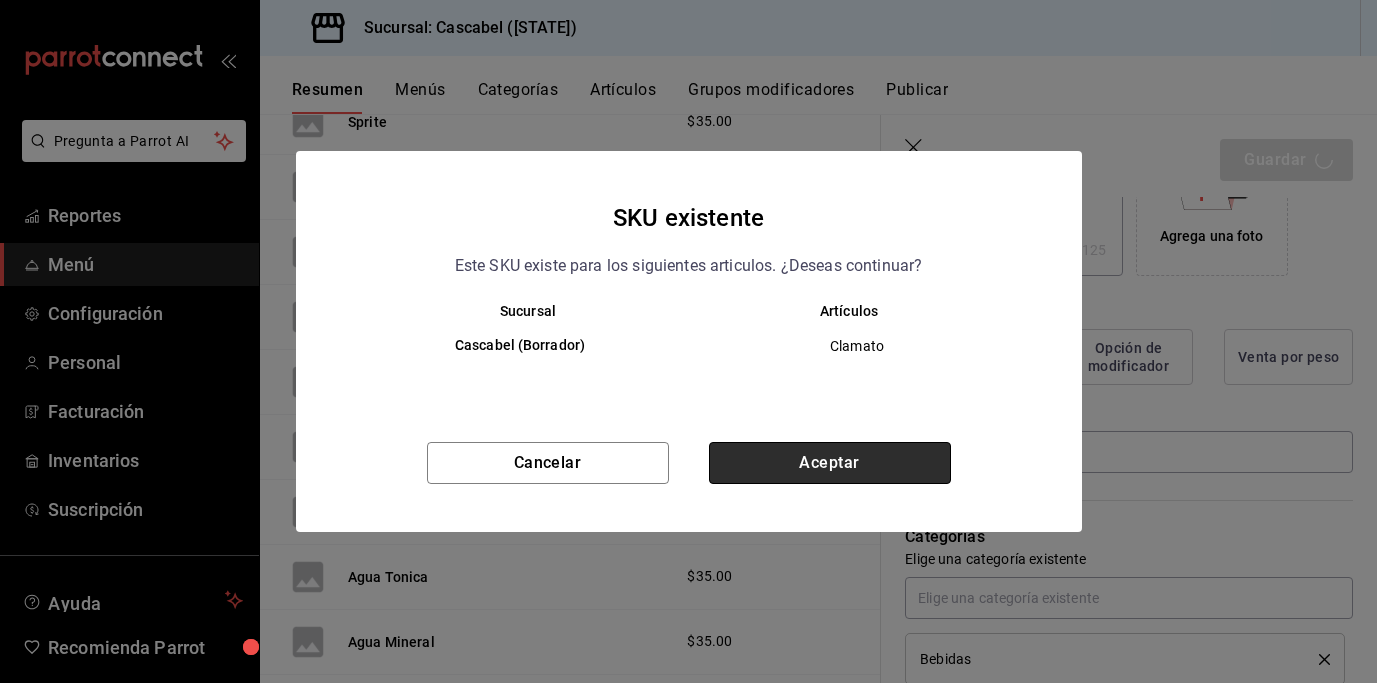 click on "Aceptar" at bounding box center (830, 463) 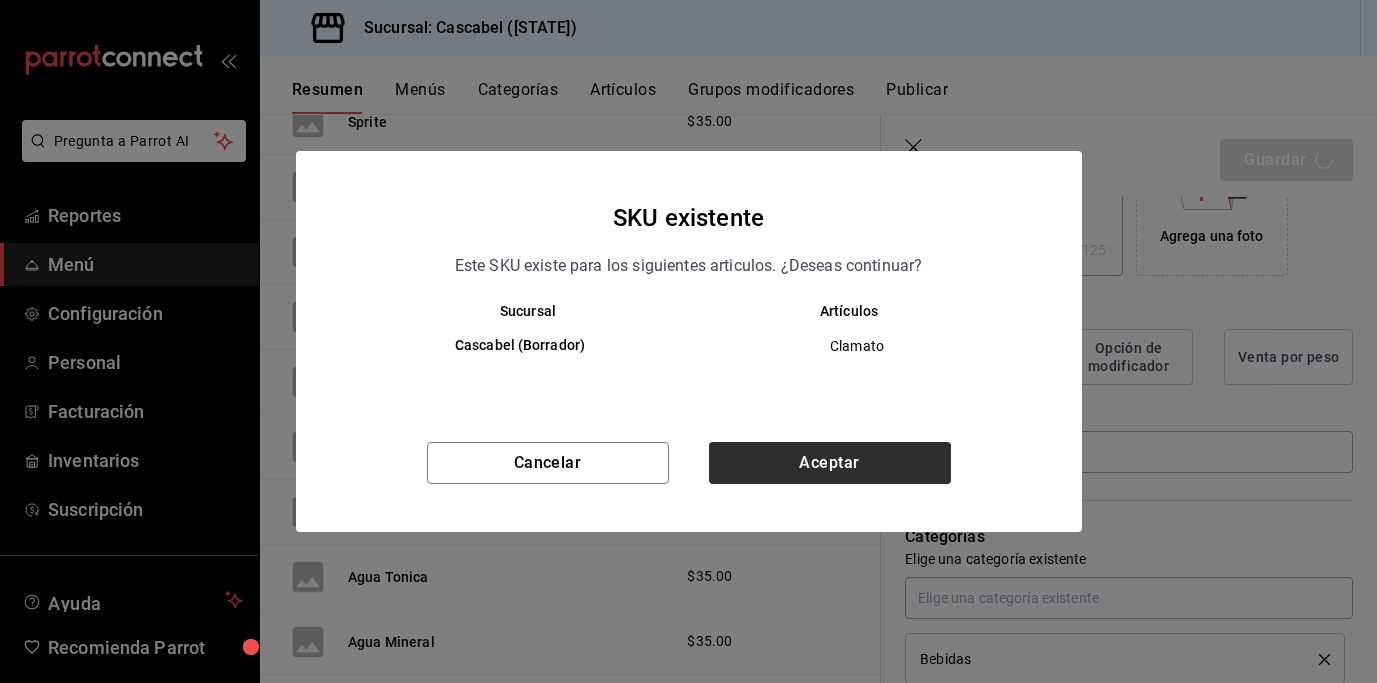 type on "x" 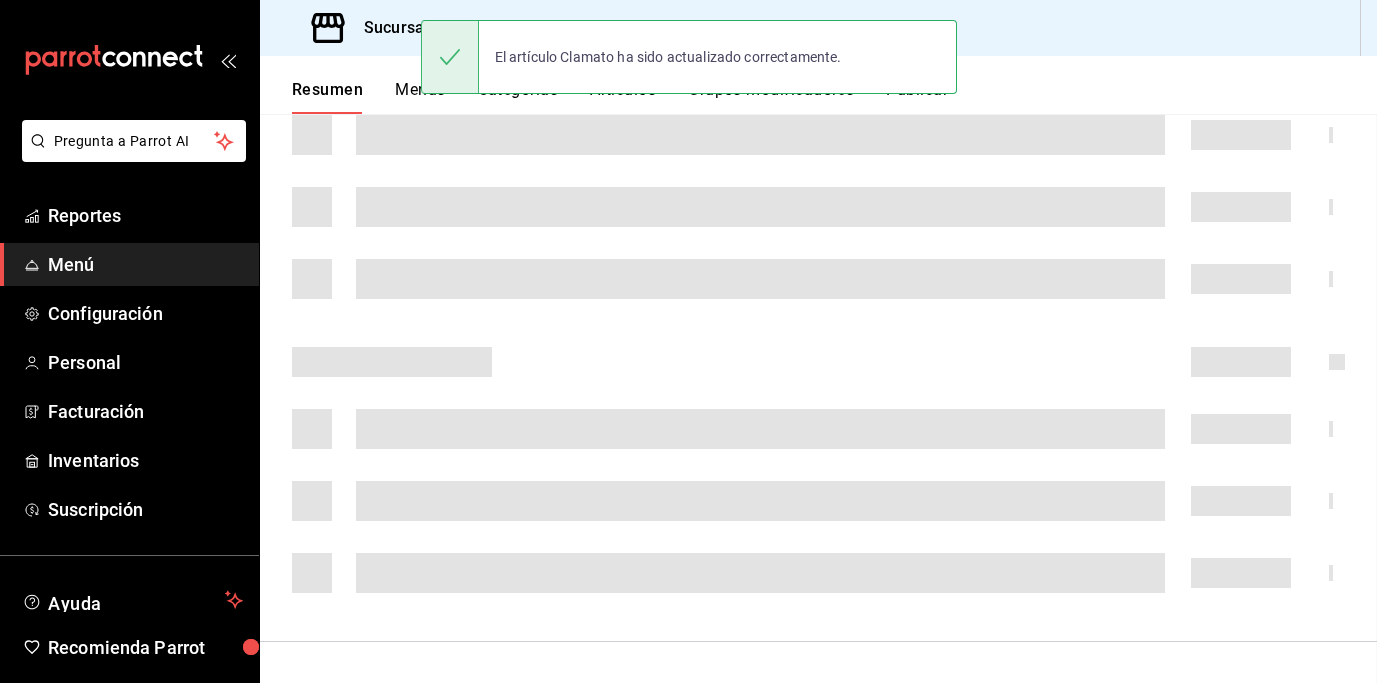 scroll, scrollTop: 0, scrollLeft: 0, axis: both 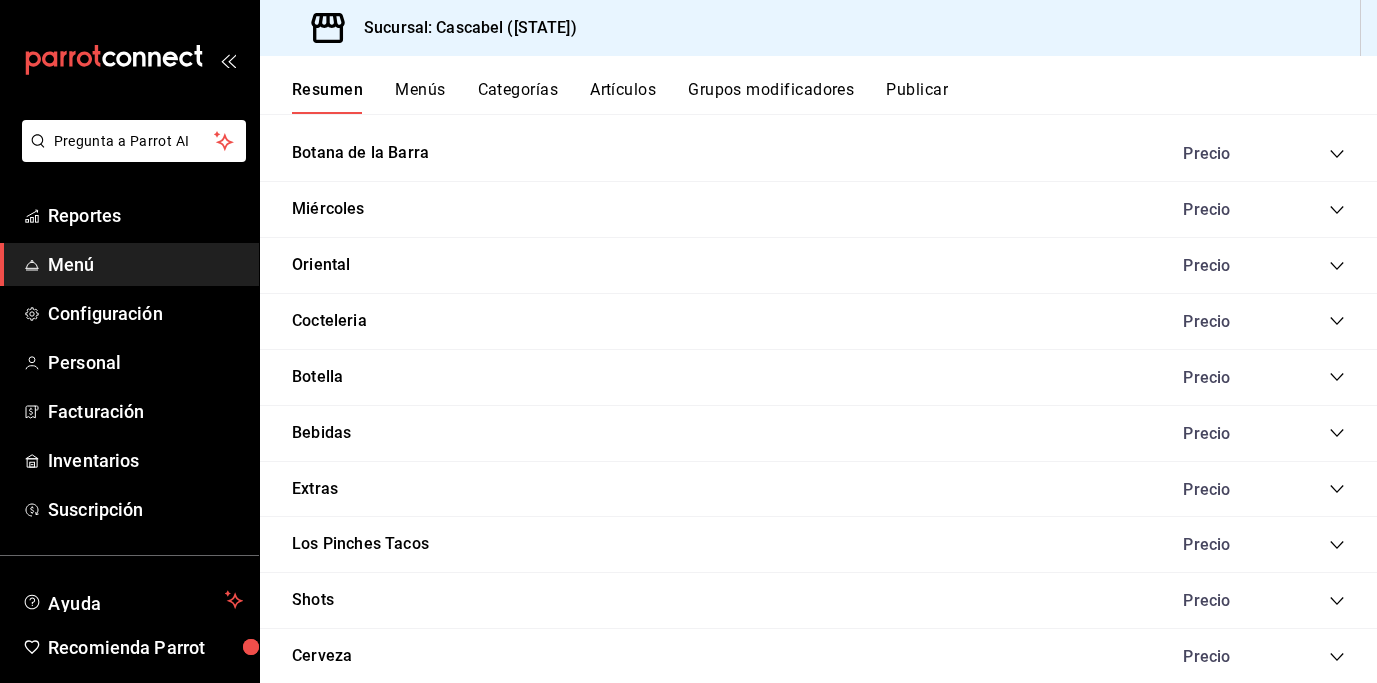 click 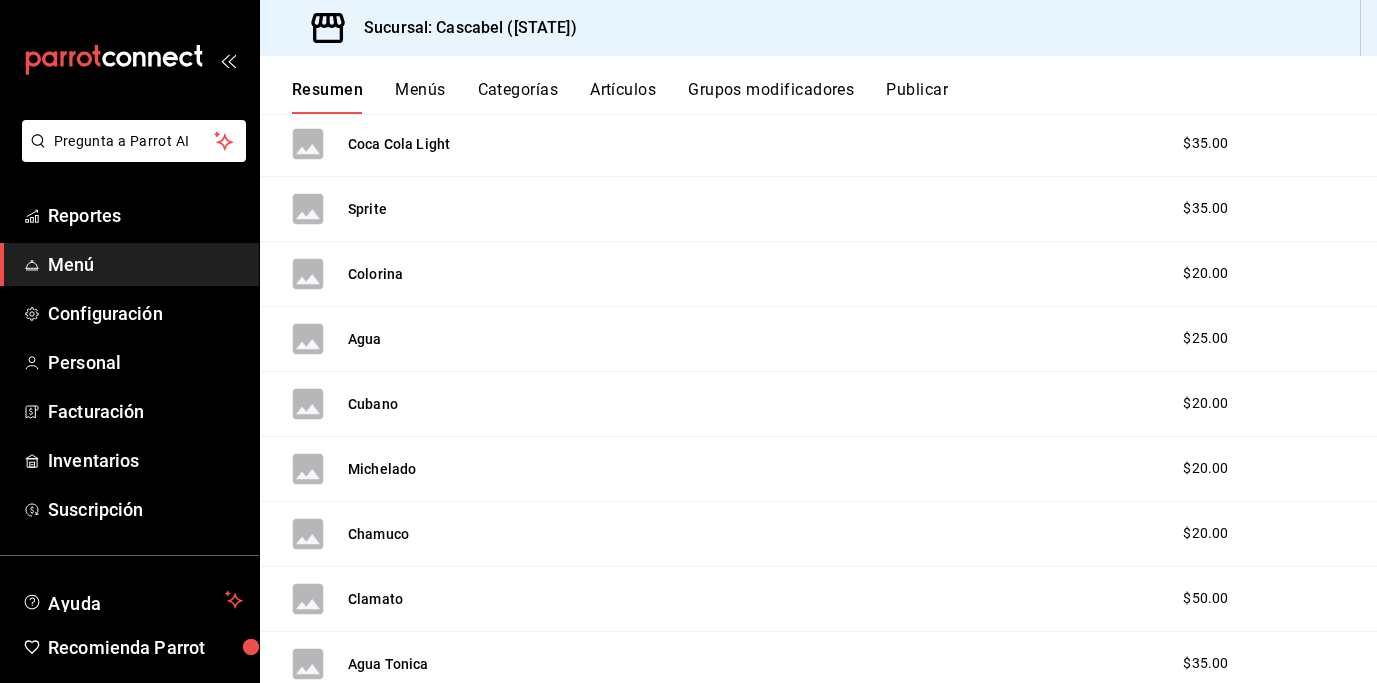 scroll, scrollTop: 2599, scrollLeft: 0, axis: vertical 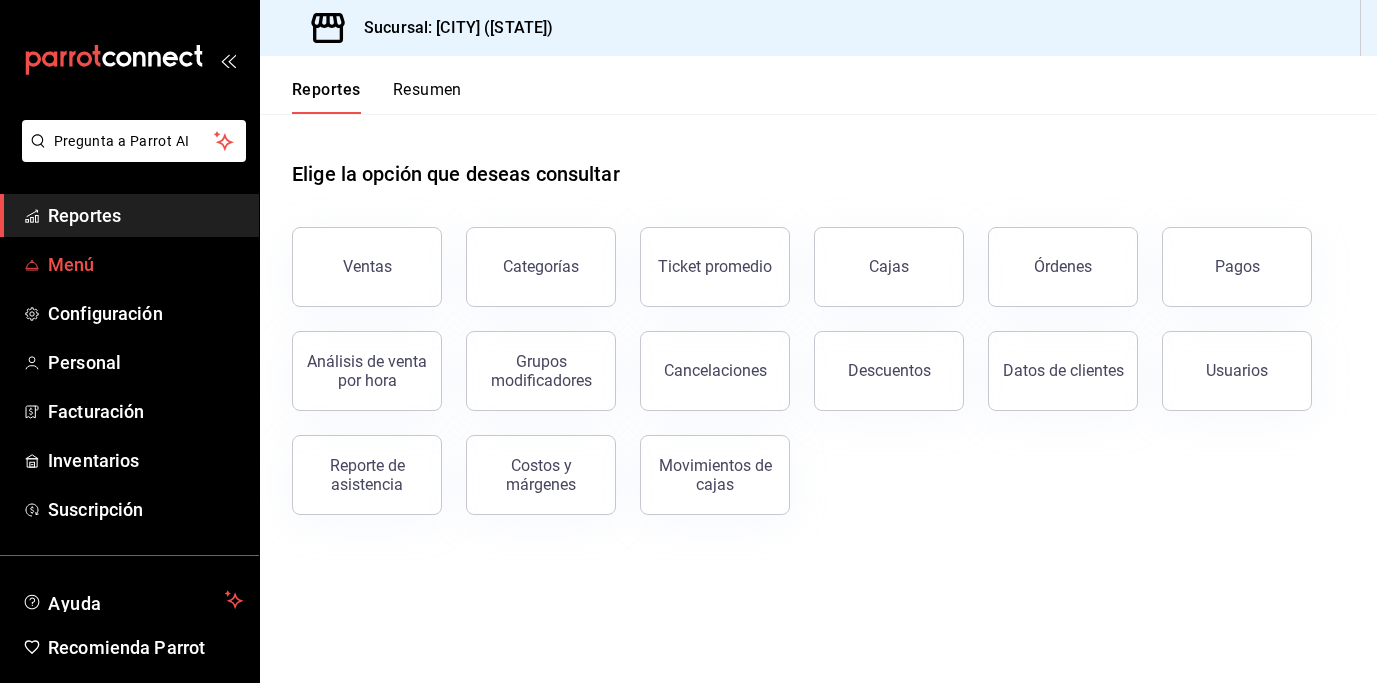 click on "Menú" at bounding box center [145, 264] 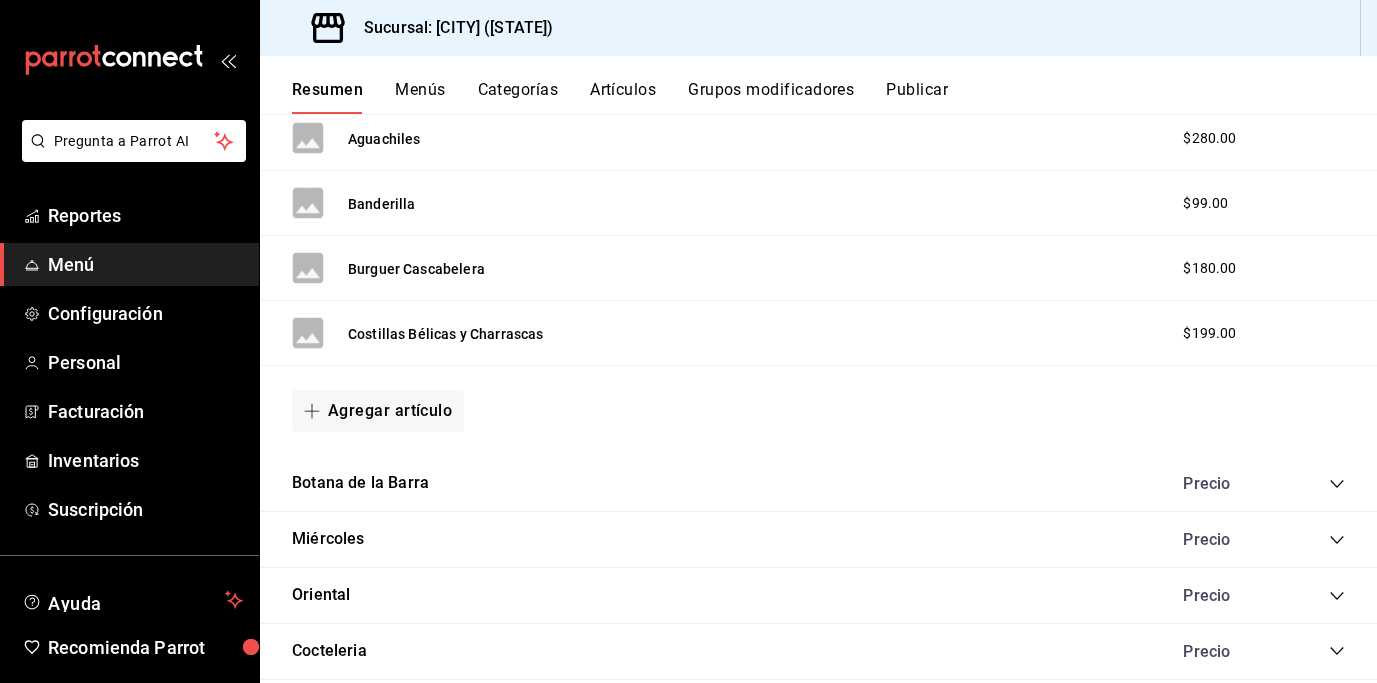 scroll, scrollTop: 2295, scrollLeft: 0, axis: vertical 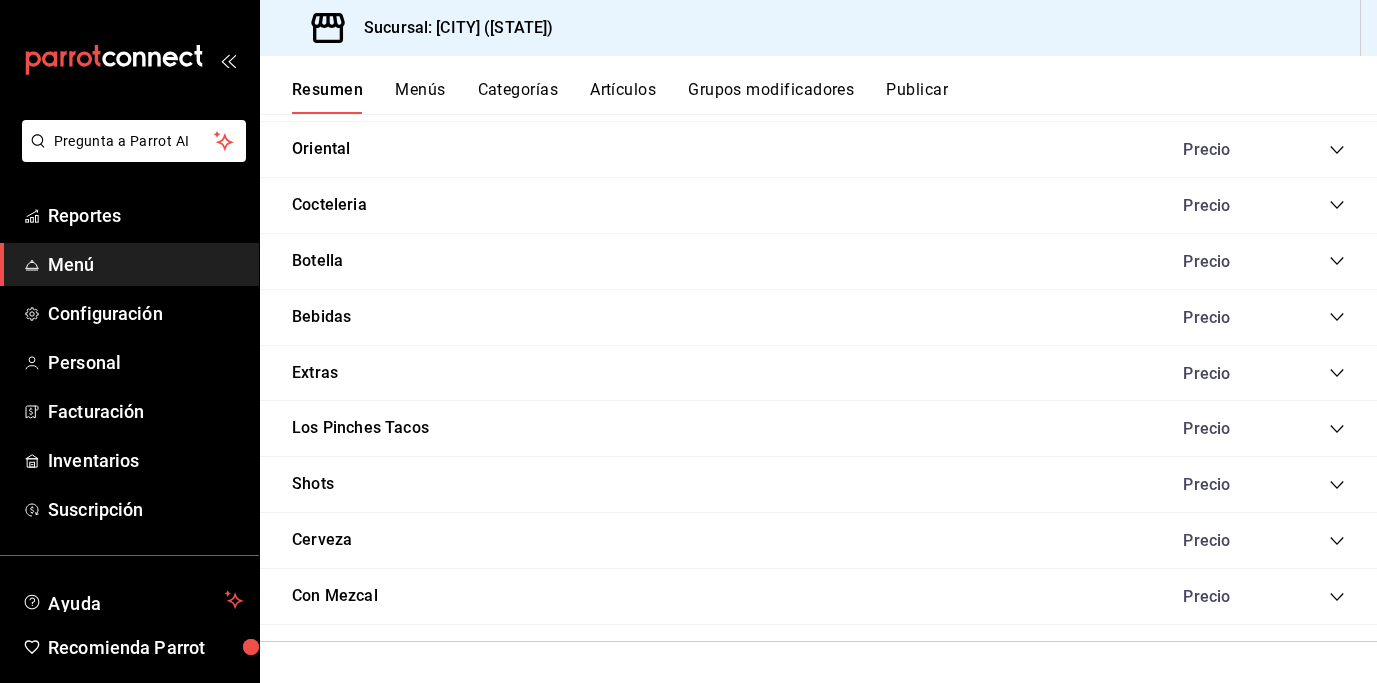 click 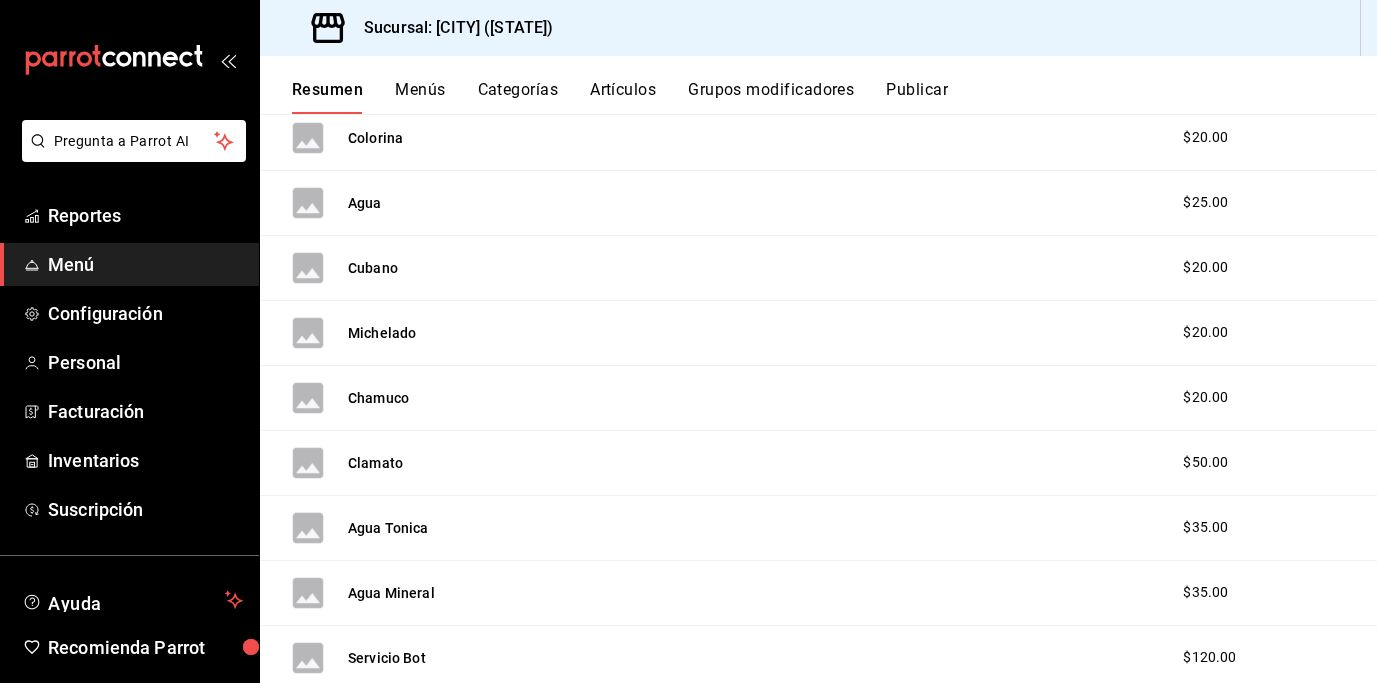 scroll, scrollTop: 2733, scrollLeft: 0, axis: vertical 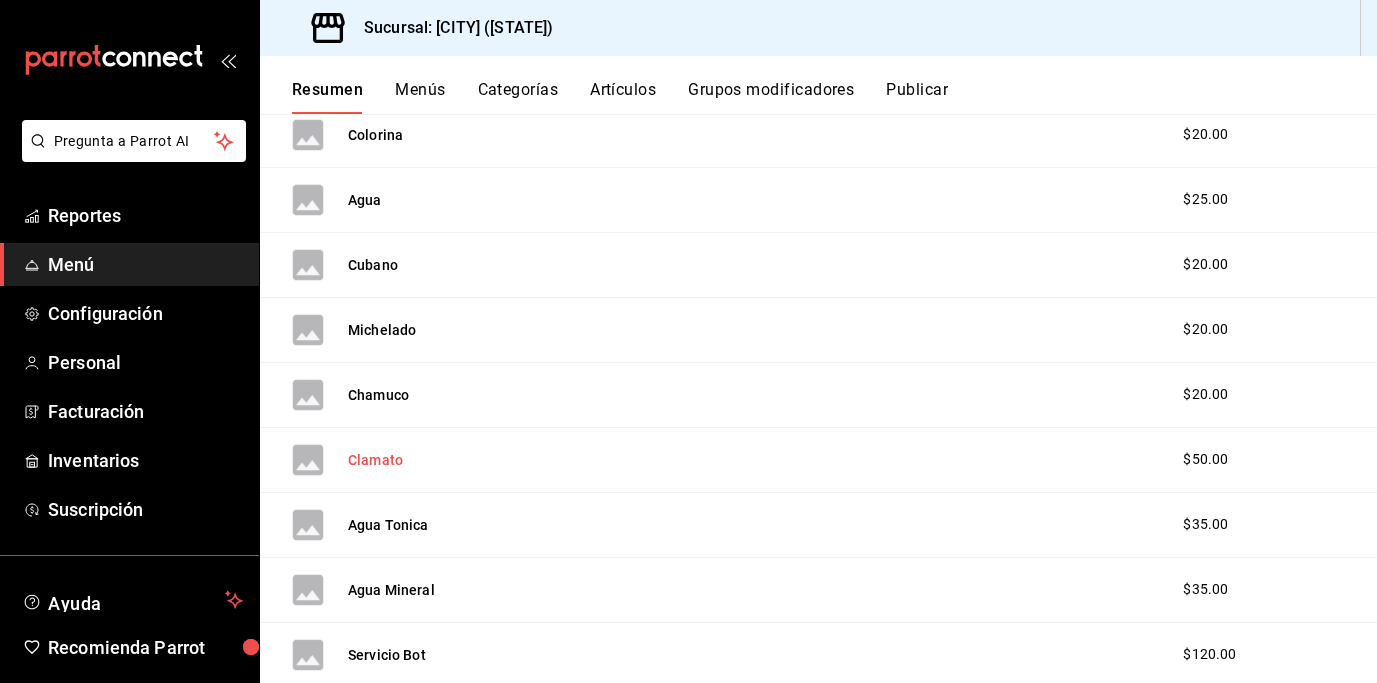 click on "Clamato" at bounding box center (375, 460) 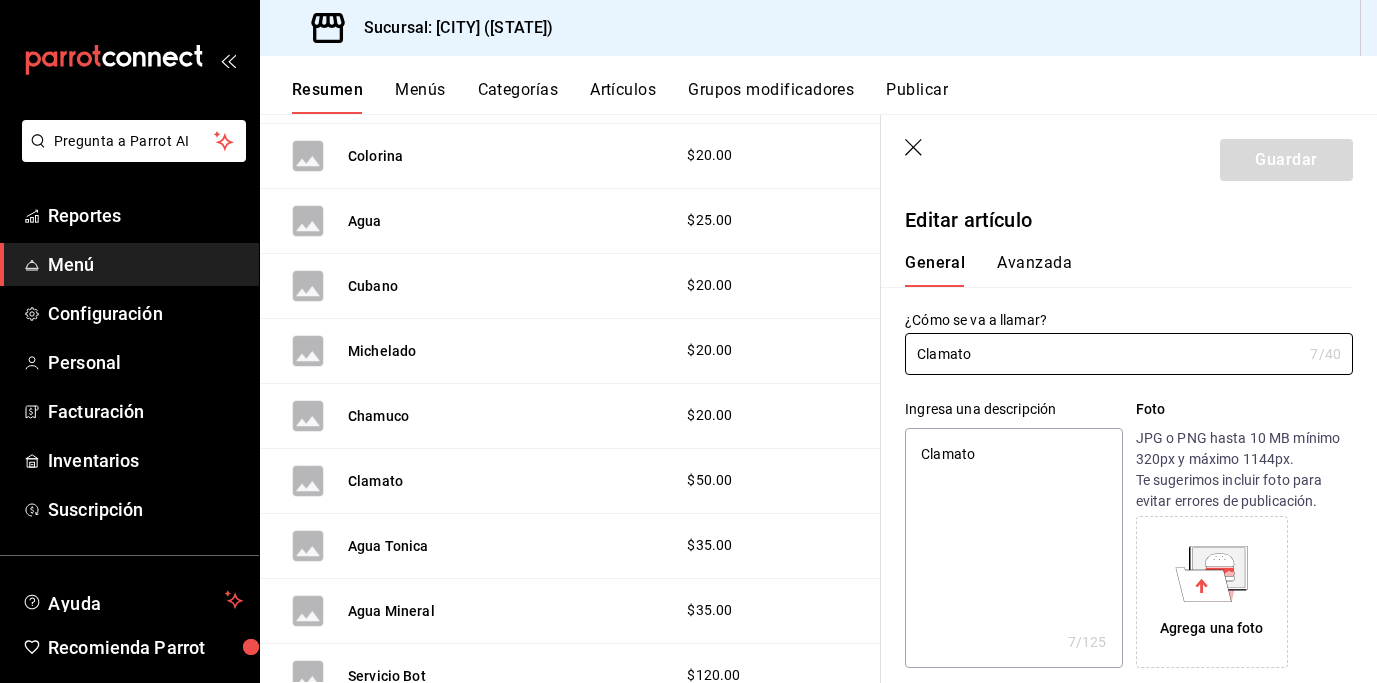 type on "x" 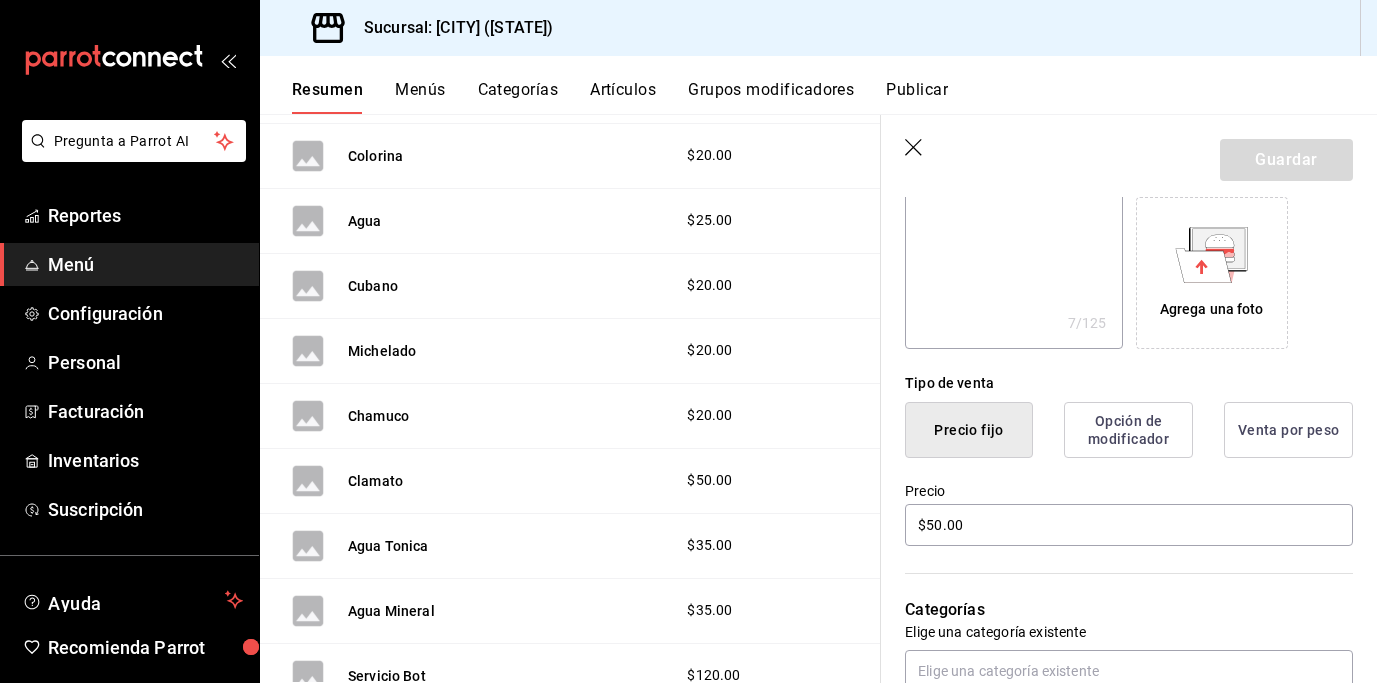 scroll, scrollTop: 320, scrollLeft: 0, axis: vertical 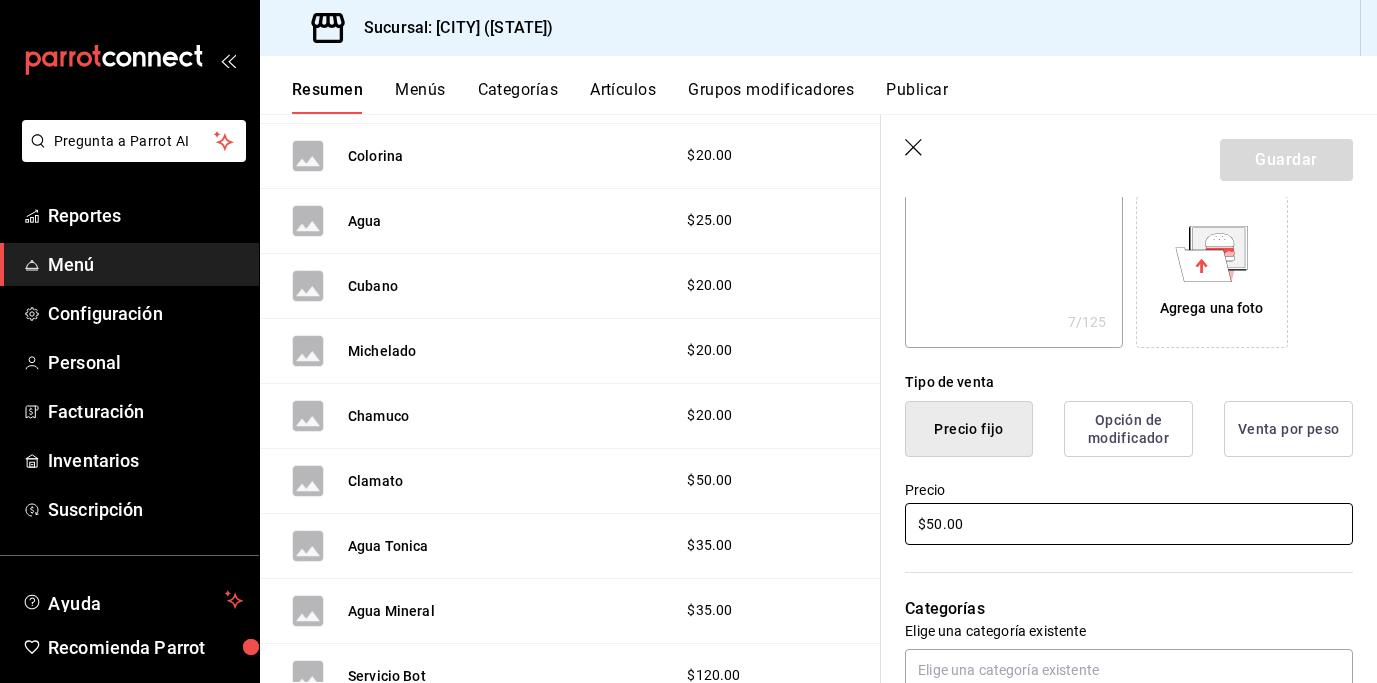 click on "$50.00" at bounding box center [1129, 524] 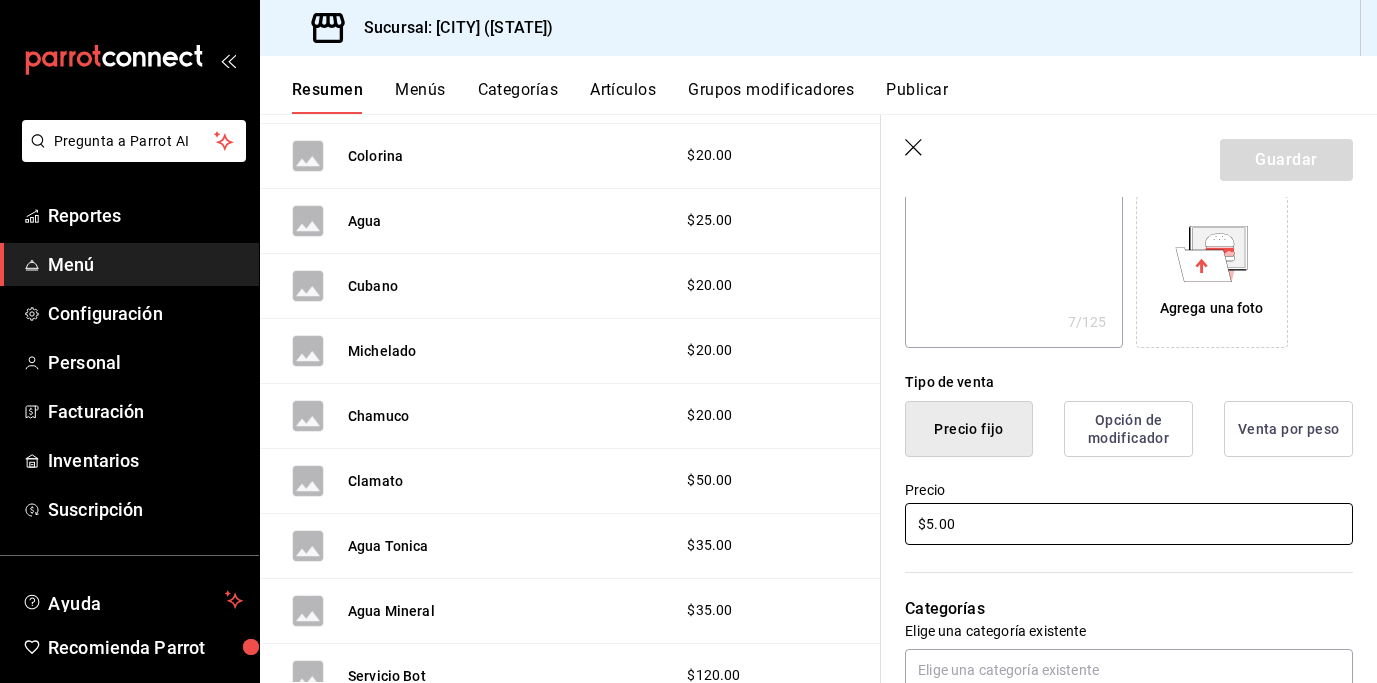 type on "x" 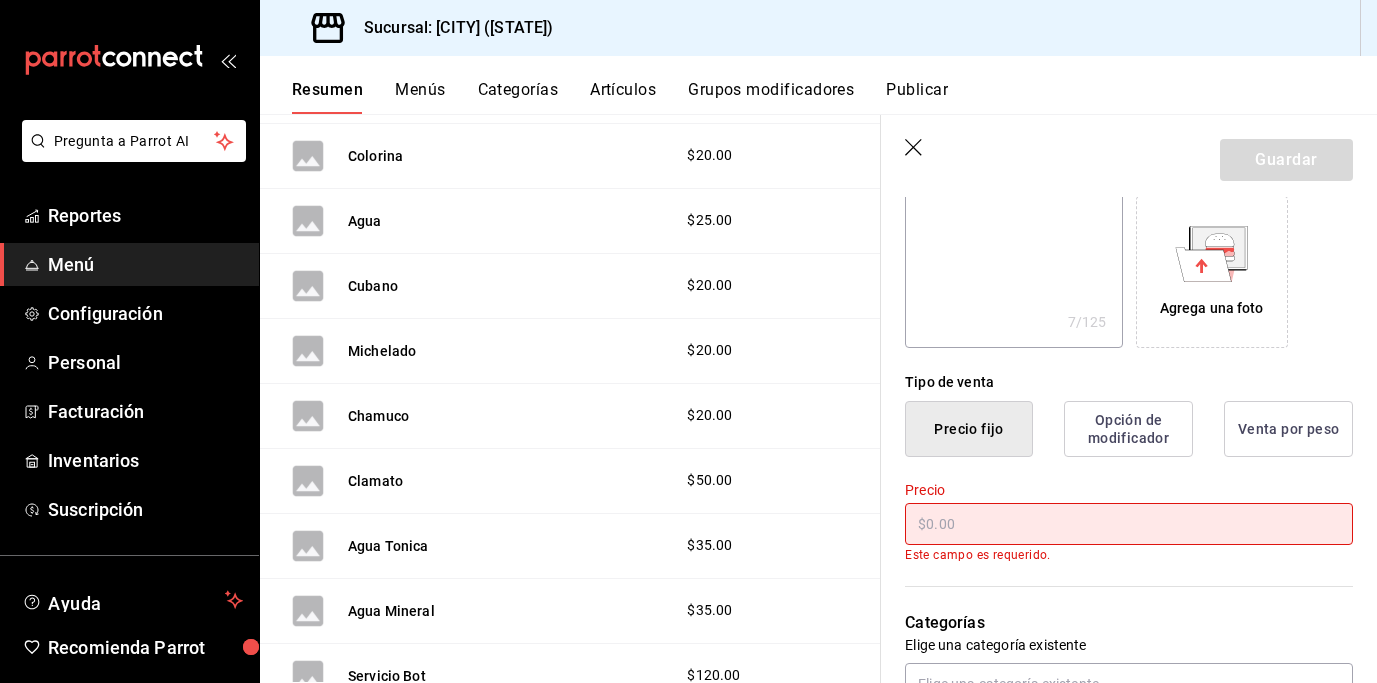 type on "x" 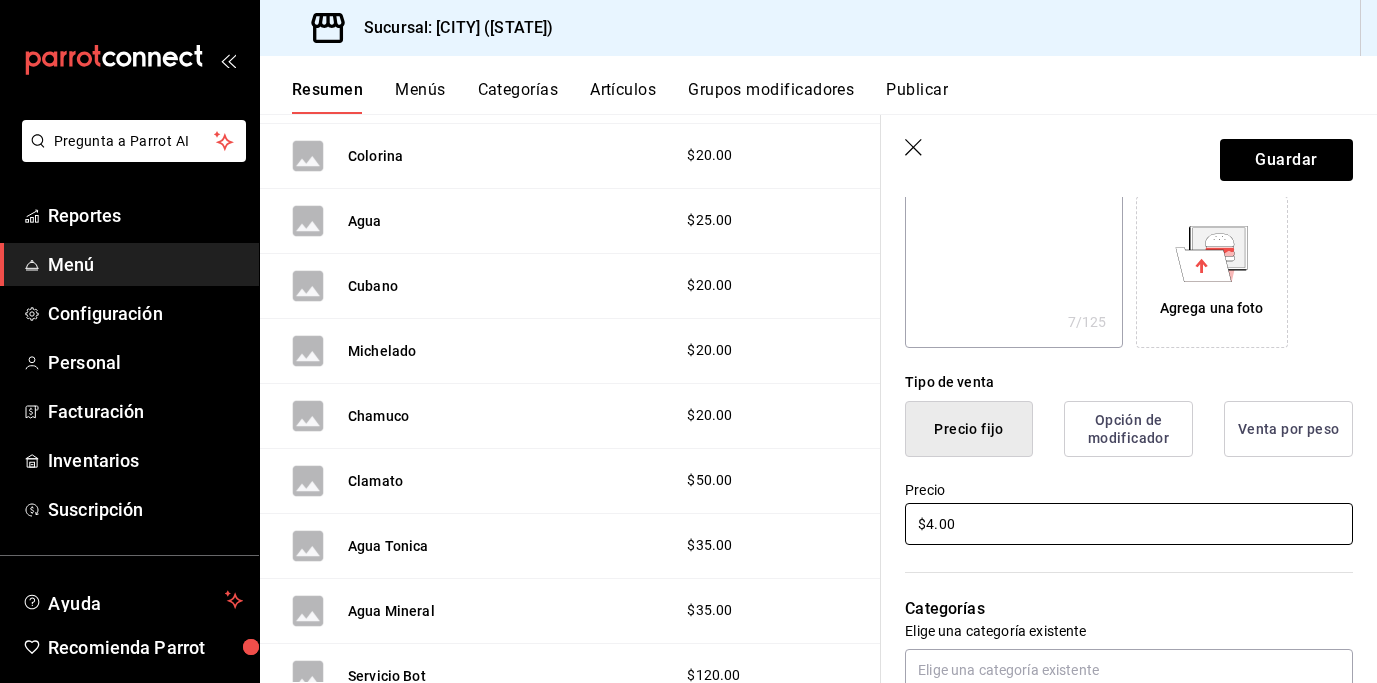 type on "x" 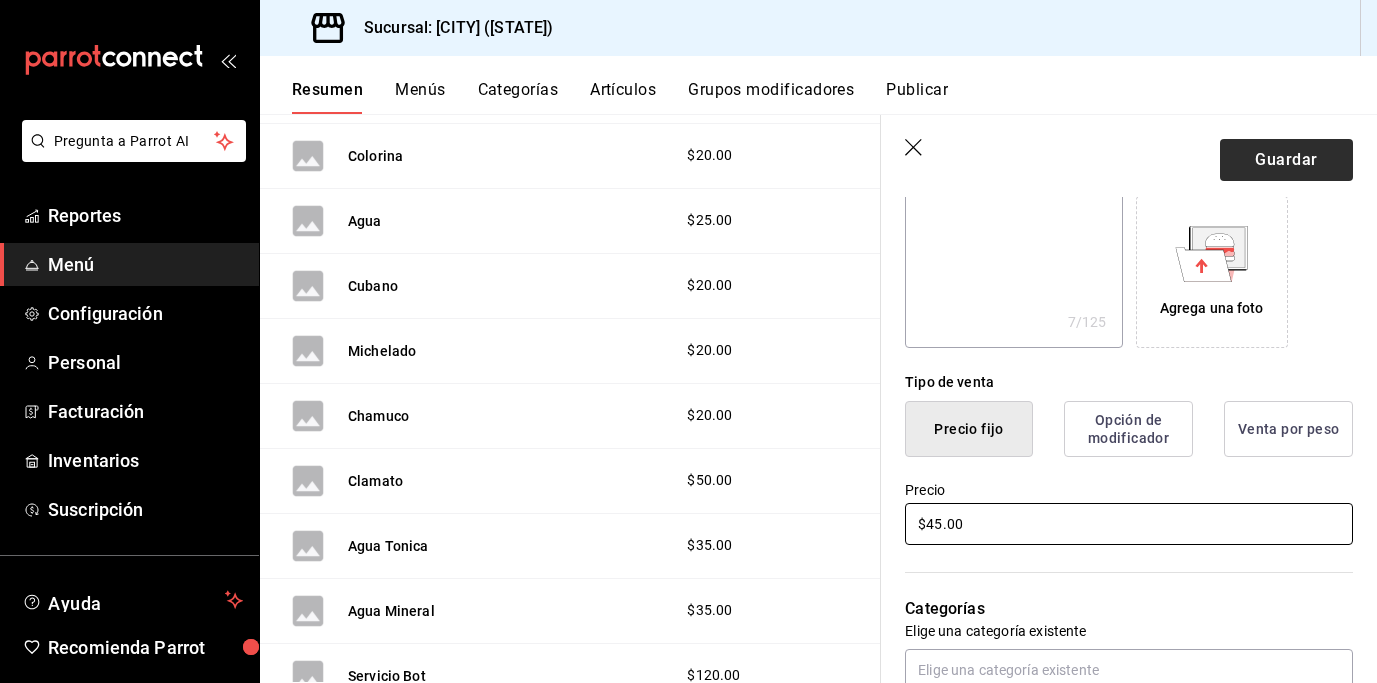 type on "$45.00" 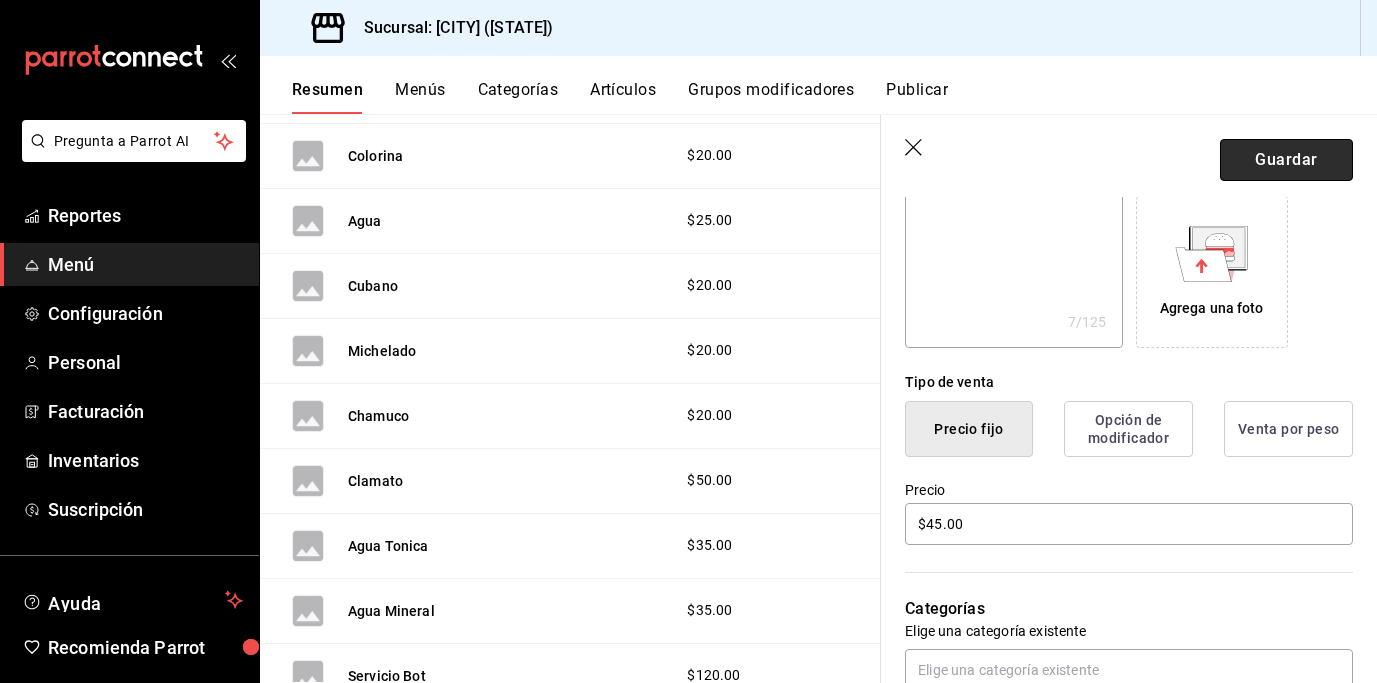 click on "Guardar" at bounding box center (1286, 160) 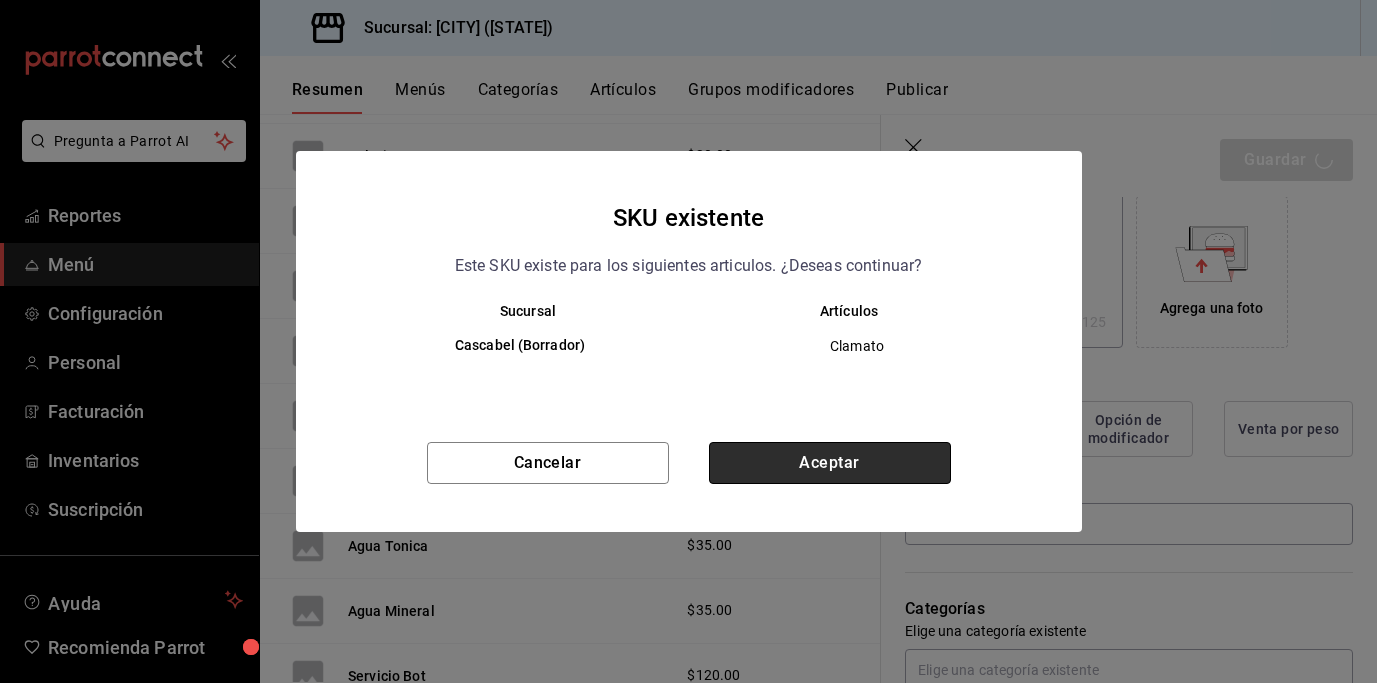 click on "Aceptar" at bounding box center (830, 463) 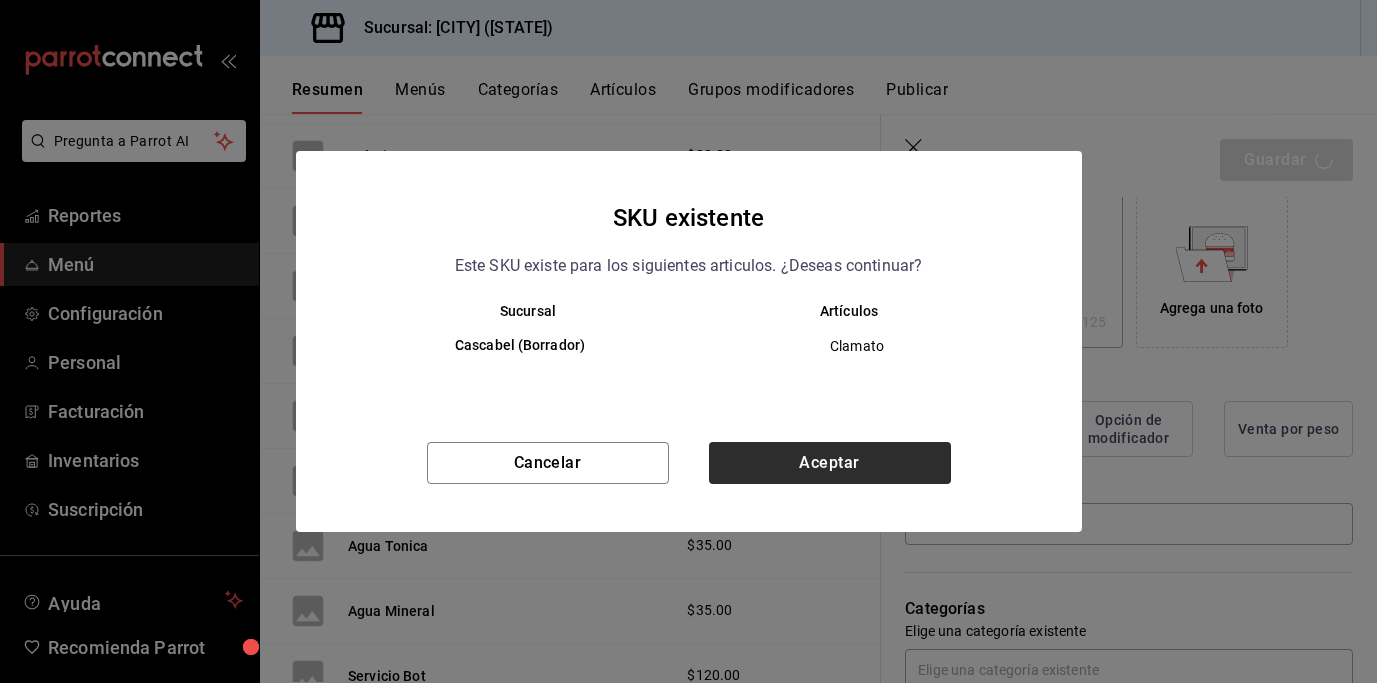 type on "x" 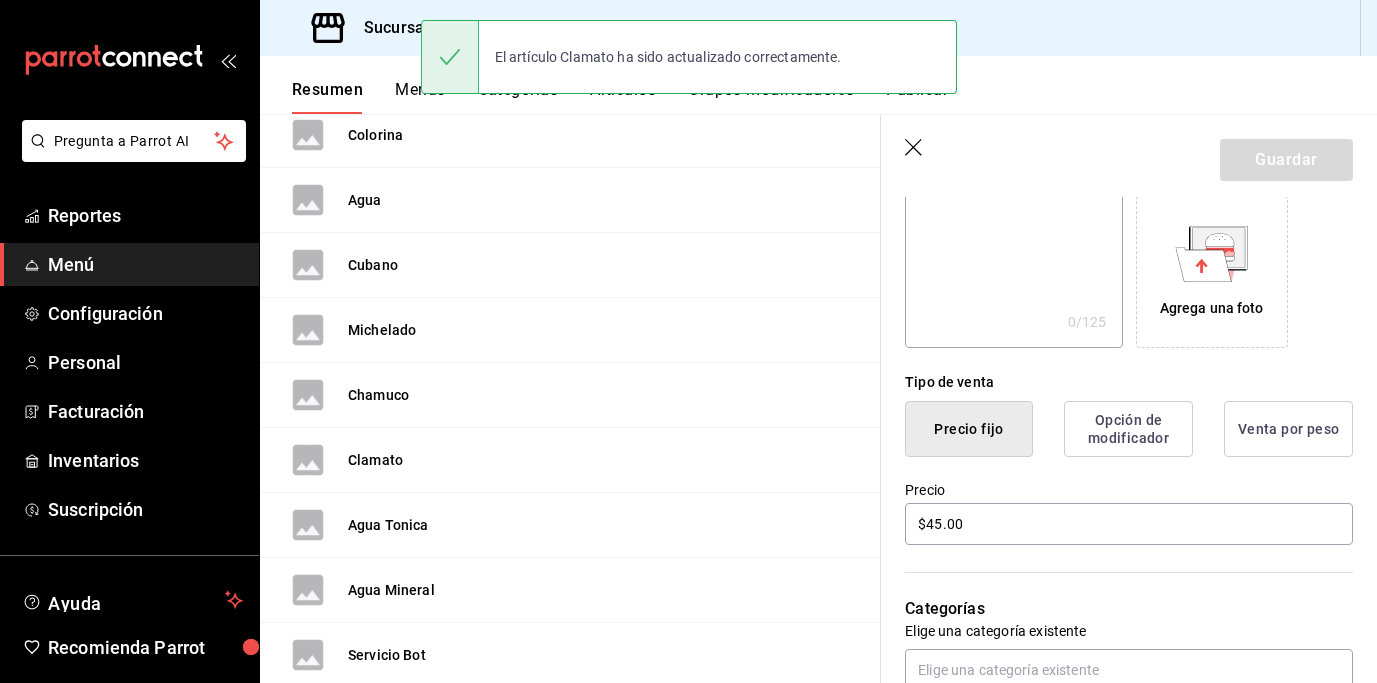 scroll, scrollTop: 0, scrollLeft: 0, axis: both 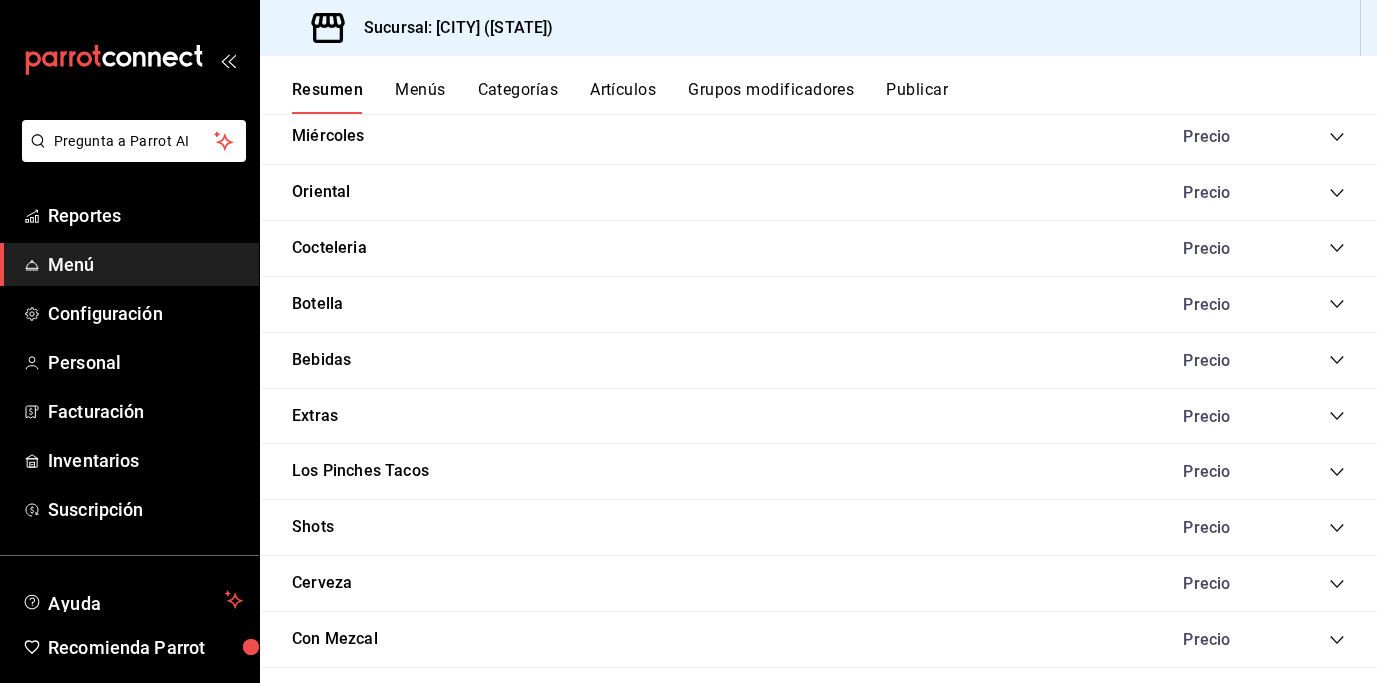 click 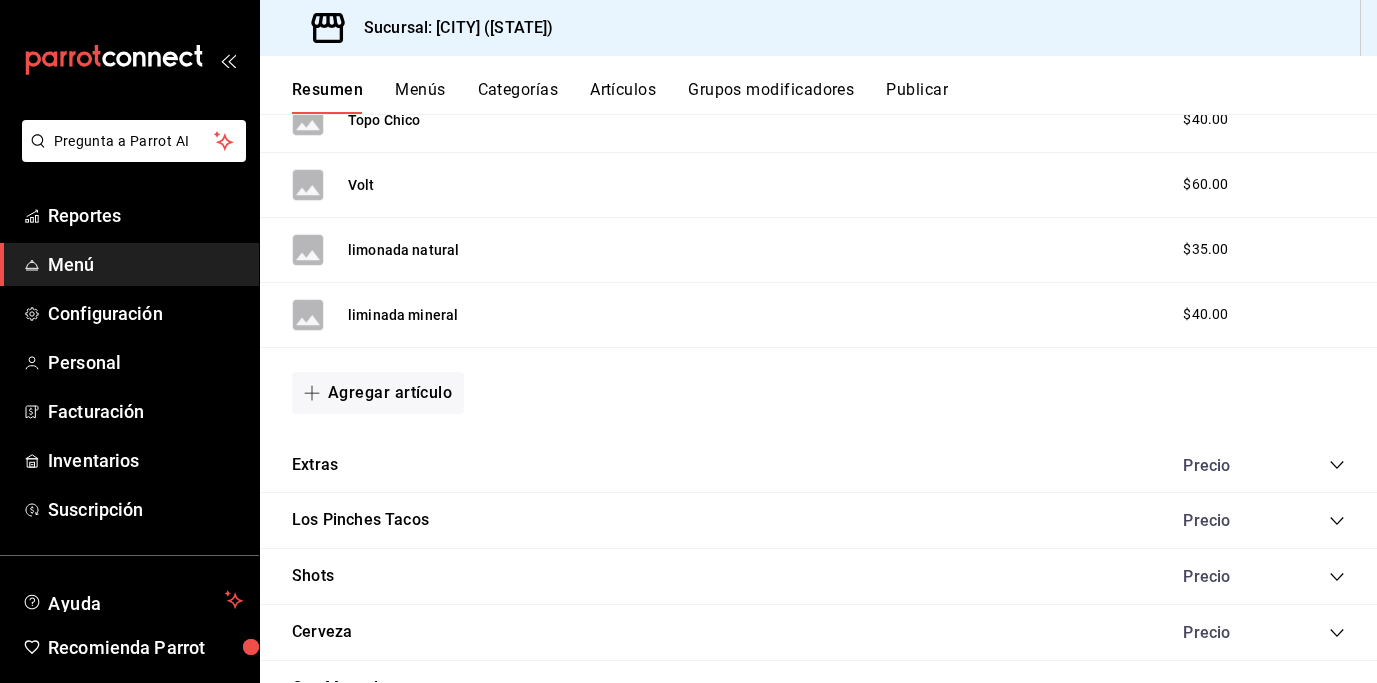 scroll, scrollTop: 3425, scrollLeft: 0, axis: vertical 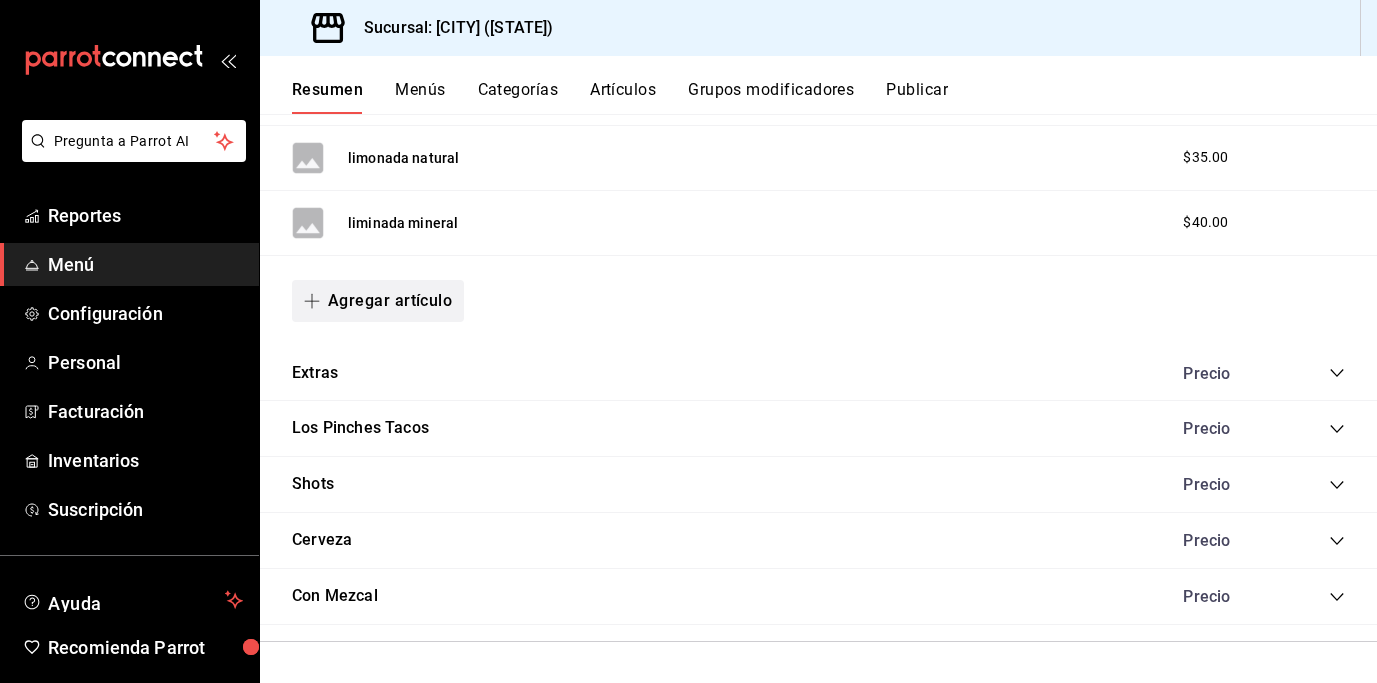 click on "Agregar artículo" at bounding box center (378, 301) 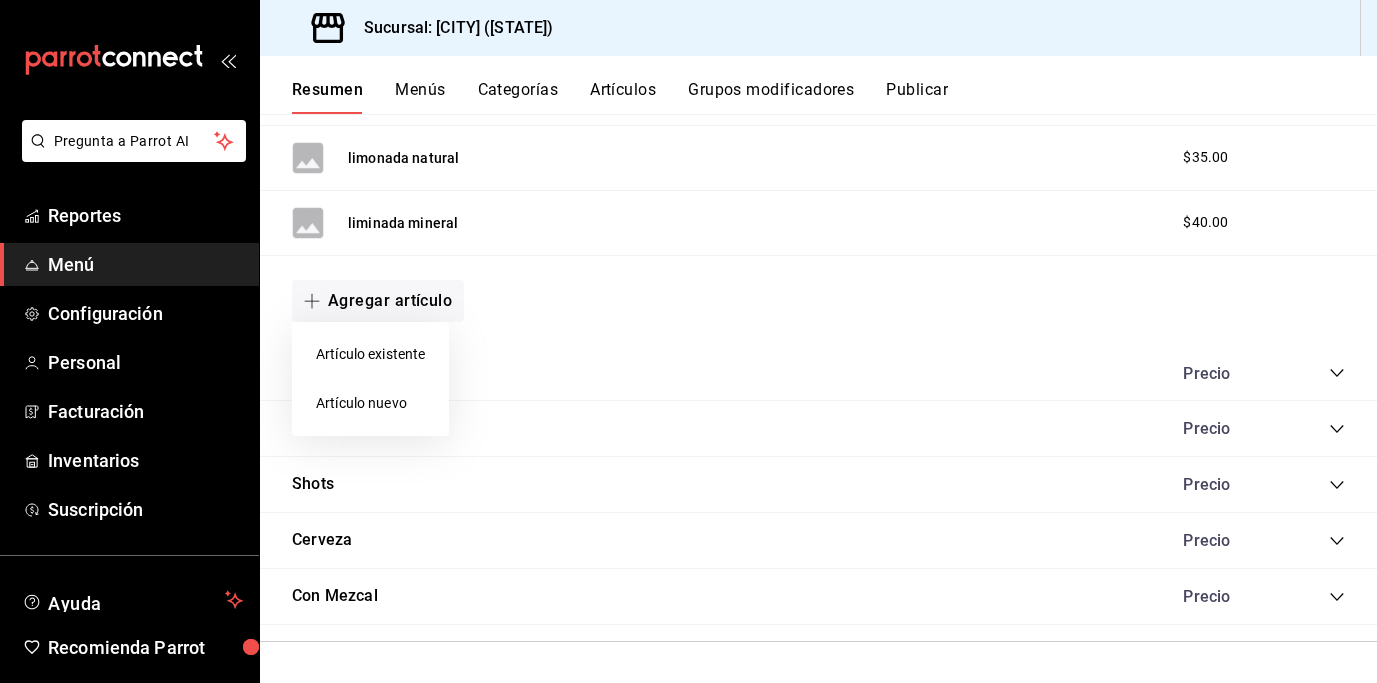 click on "Artículo nuevo" at bounding box center (370, 403) 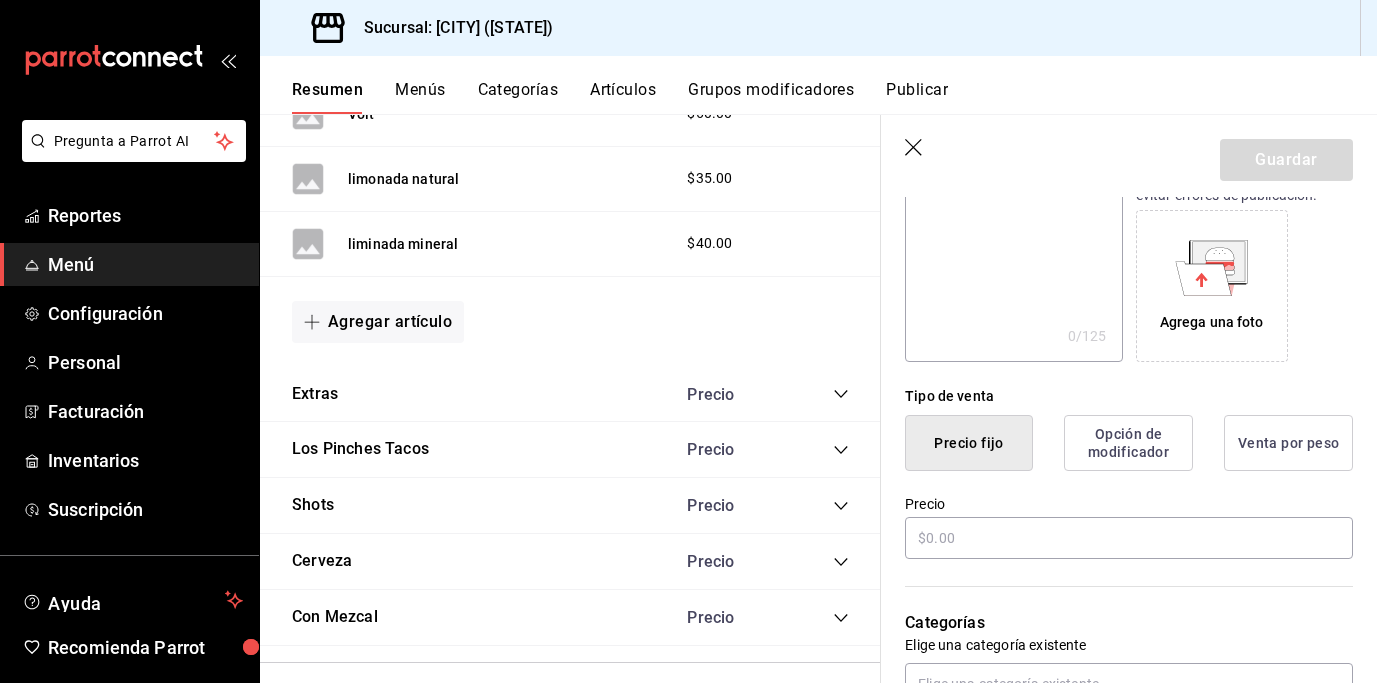 scroll, scrollTop: 307, scrollLeft: 0, axis: vertical 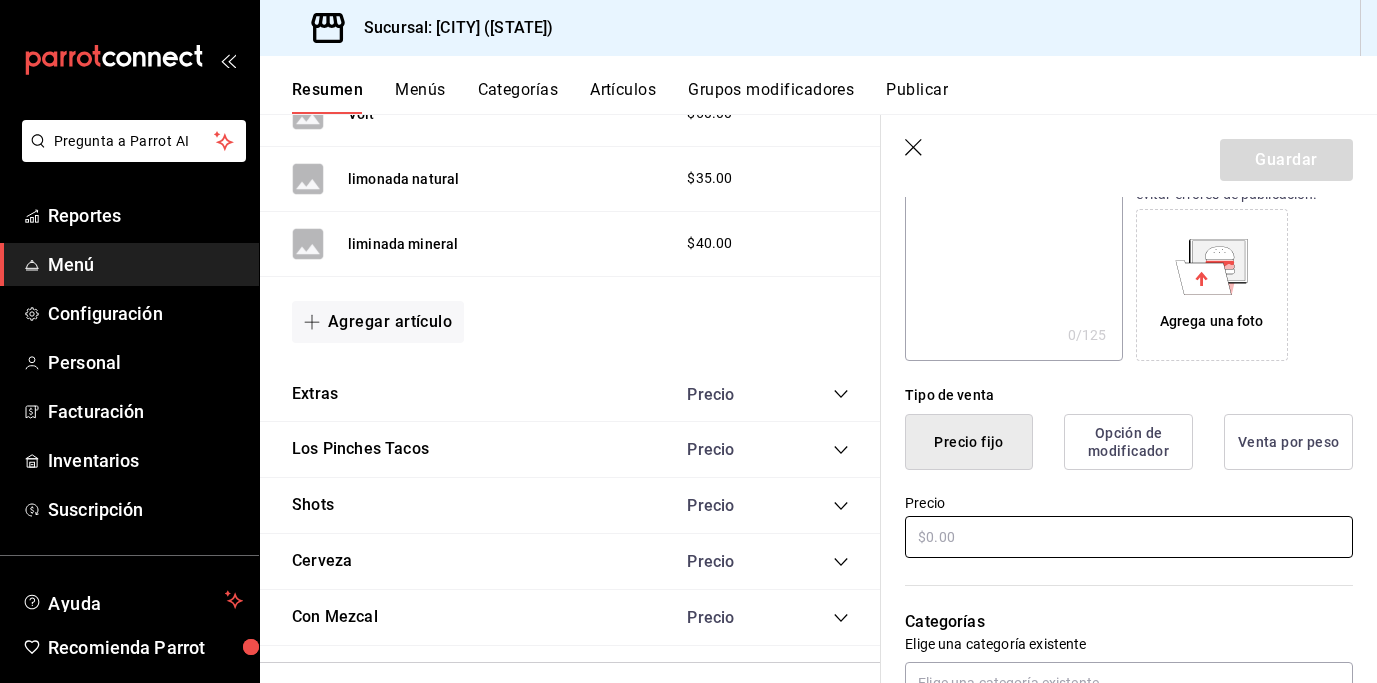 type on "Clamato Bruncho" 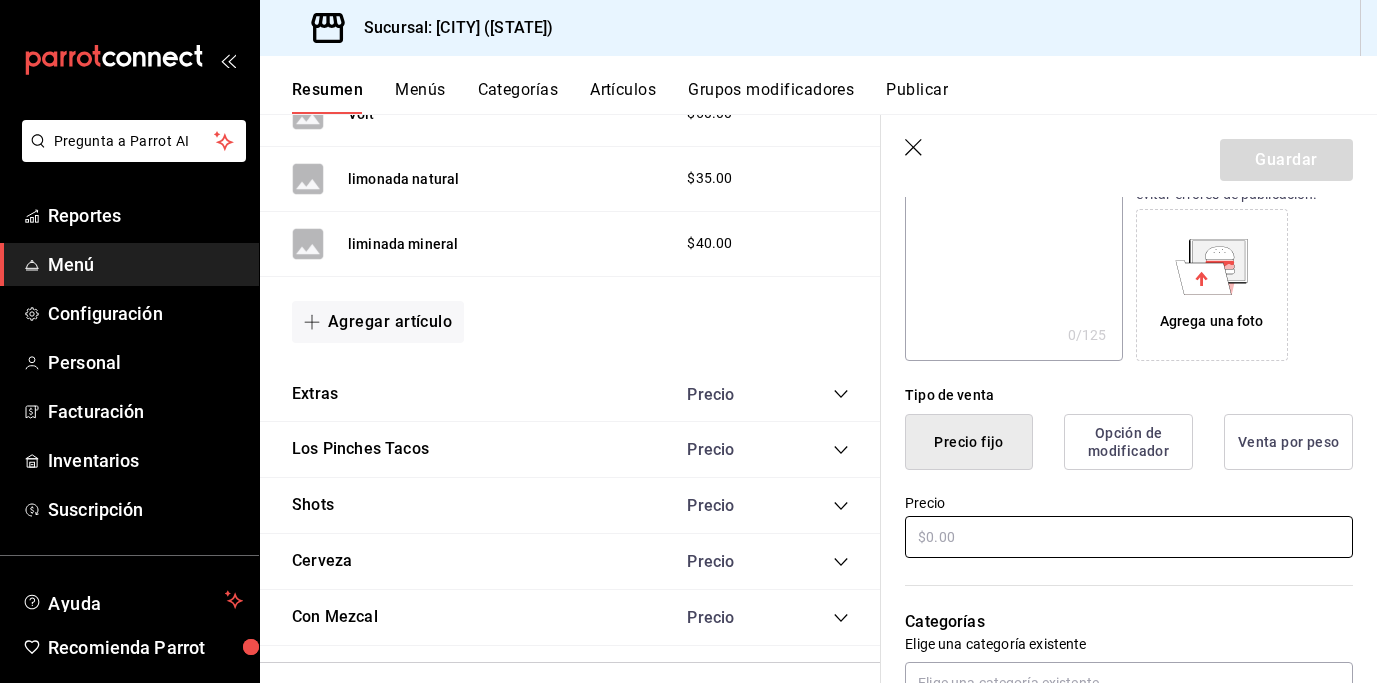 click at bounding box center [1129, 537] 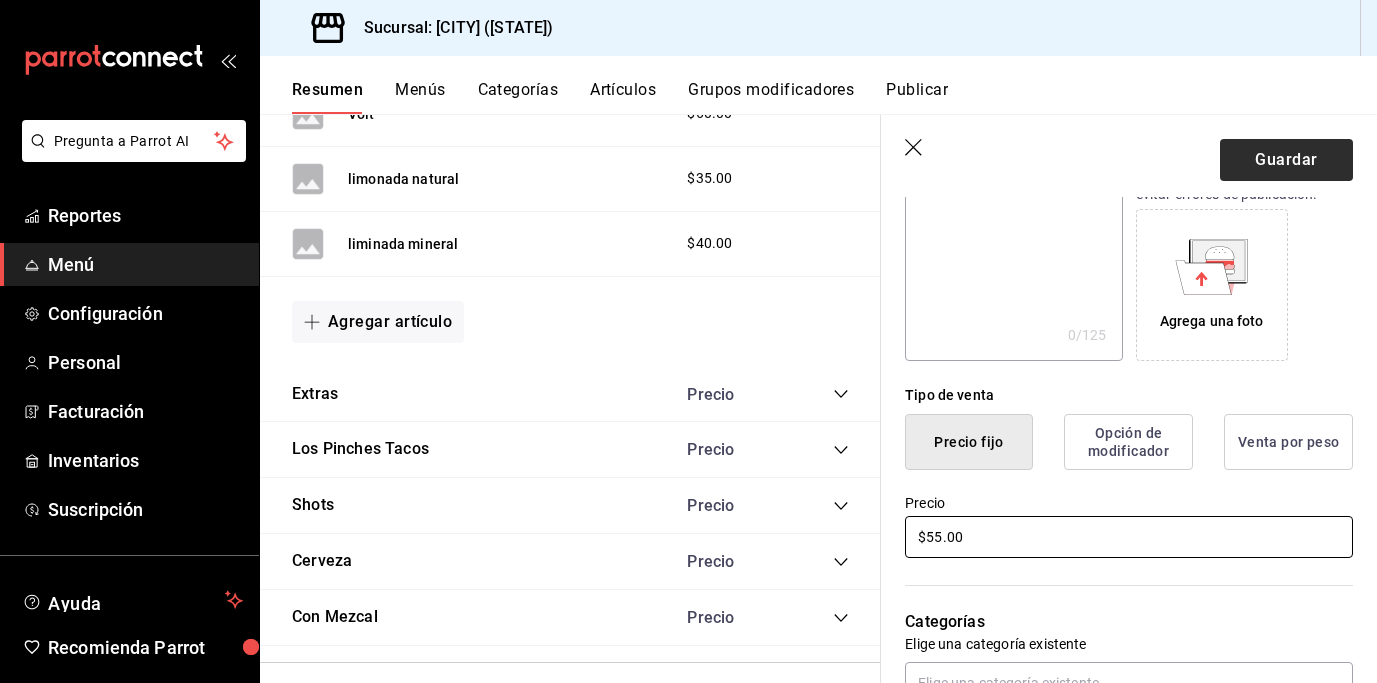 type on "$55.00" 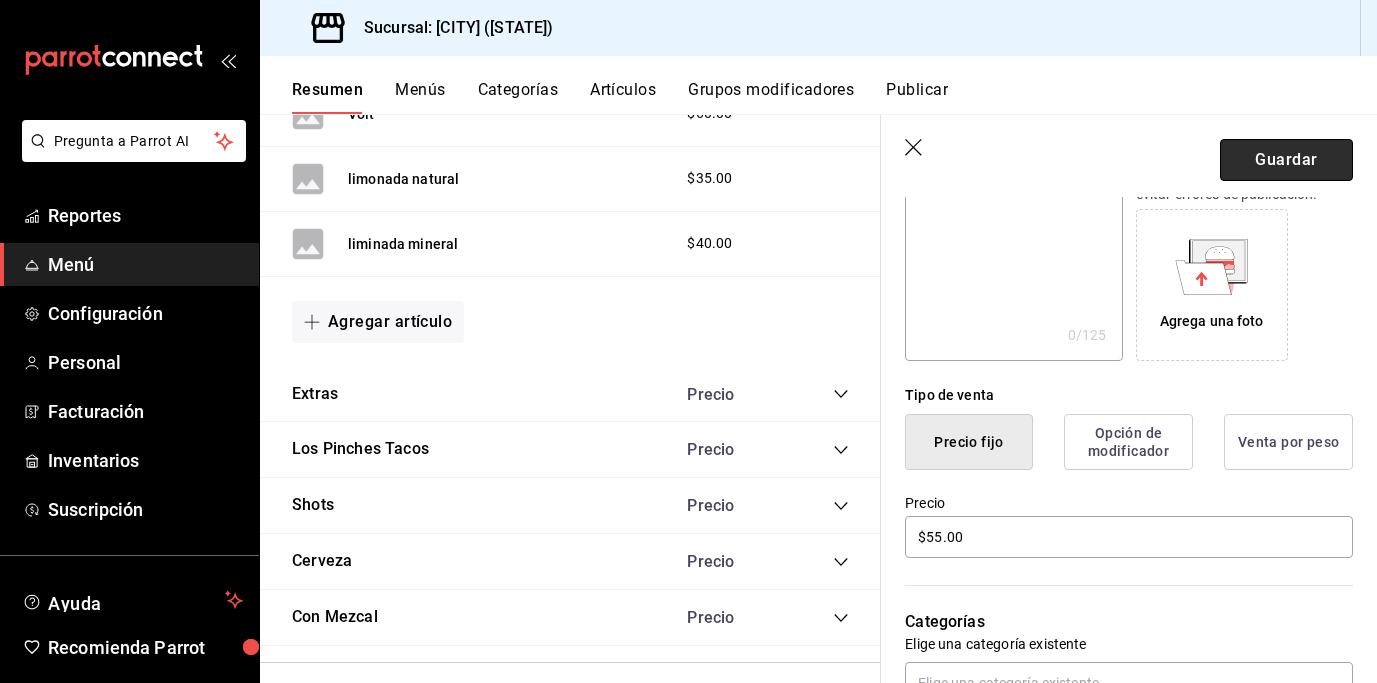click on "Guardar" at bounding box center (1286, 160) 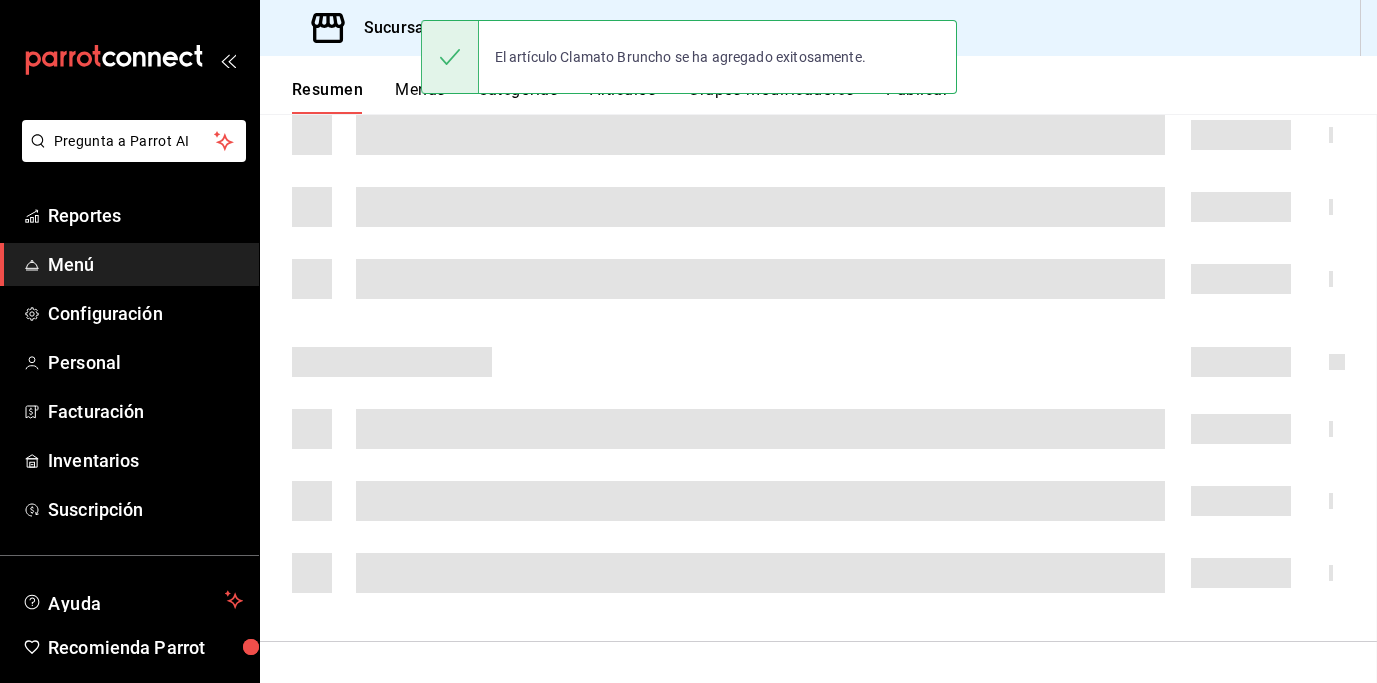 scroll, scrollTop: 2481, scrollLeft: 0, axis: vertical 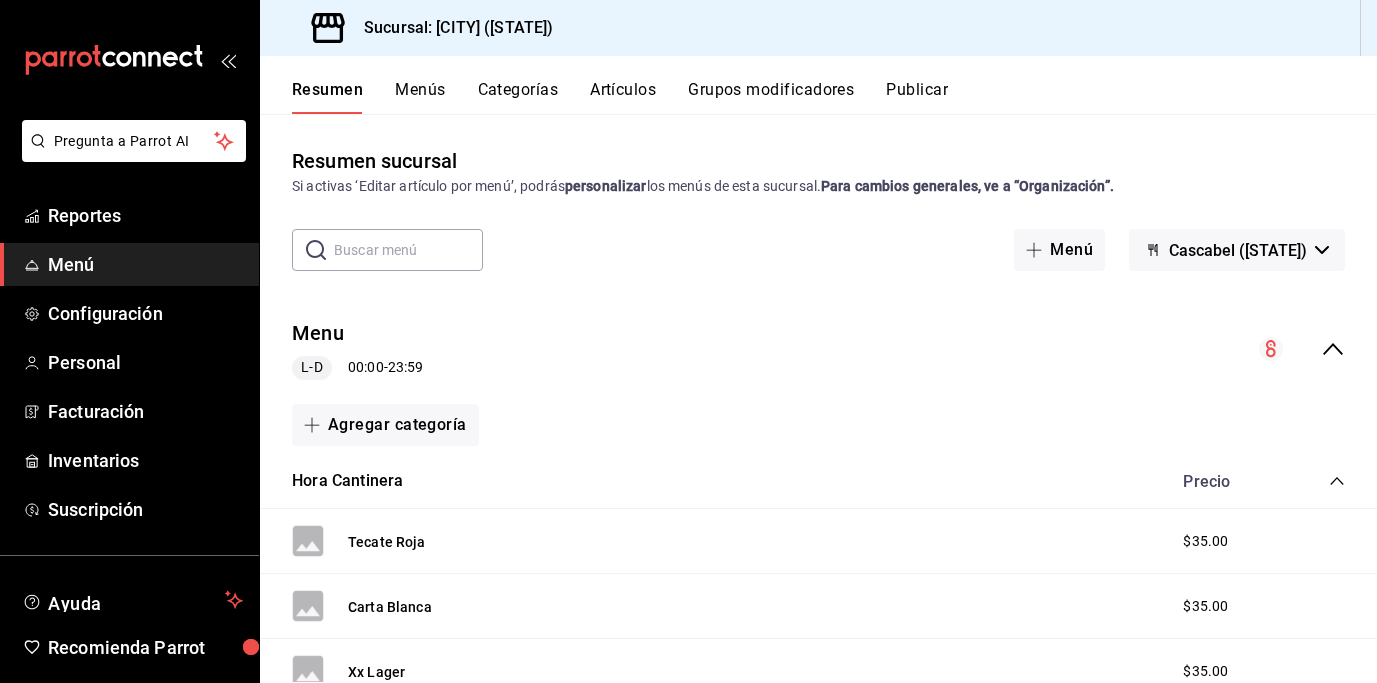 click on "Artículos" at bounding box center (623, 97) 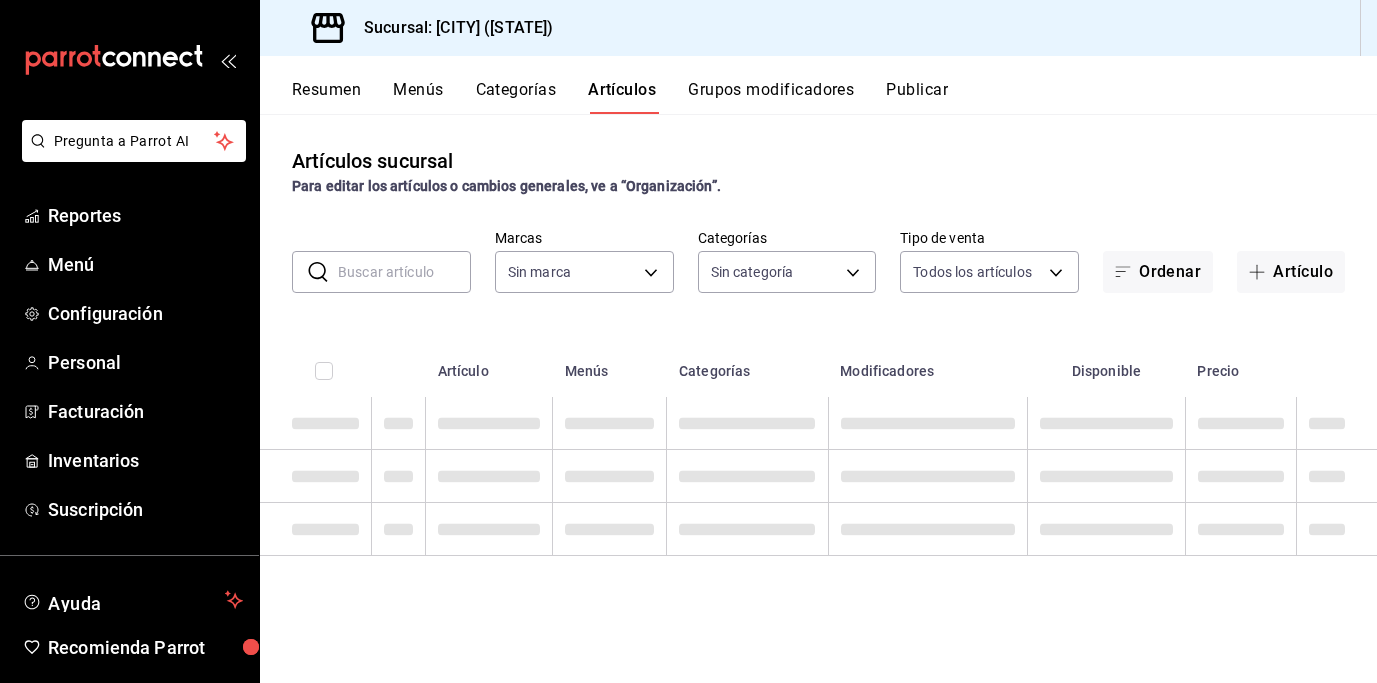 type on "[UUID]" 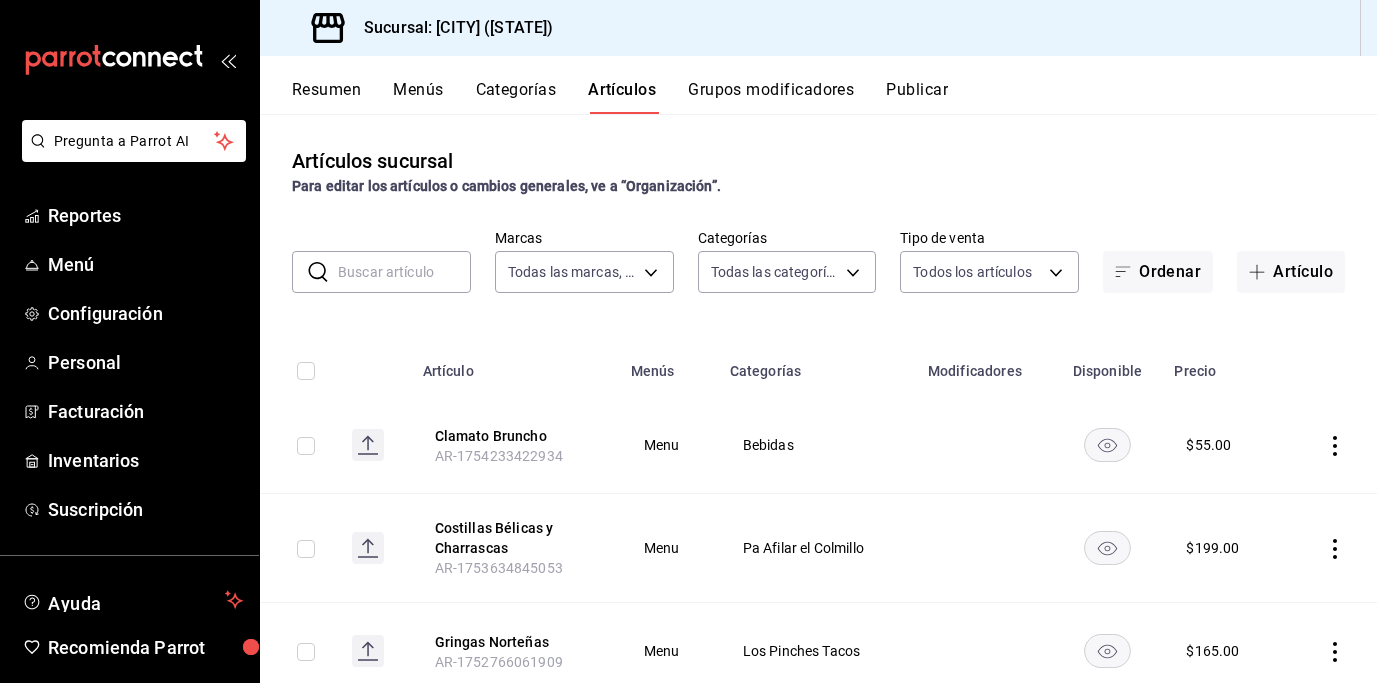 type on "[UUID],[UUID],[UUID],[UUID],[UUID],[UUID],[UUID],[UUID],[UUID],[UUID],[UUID],[UUID],[UUID],[UUID],[UUID],[UUID]" 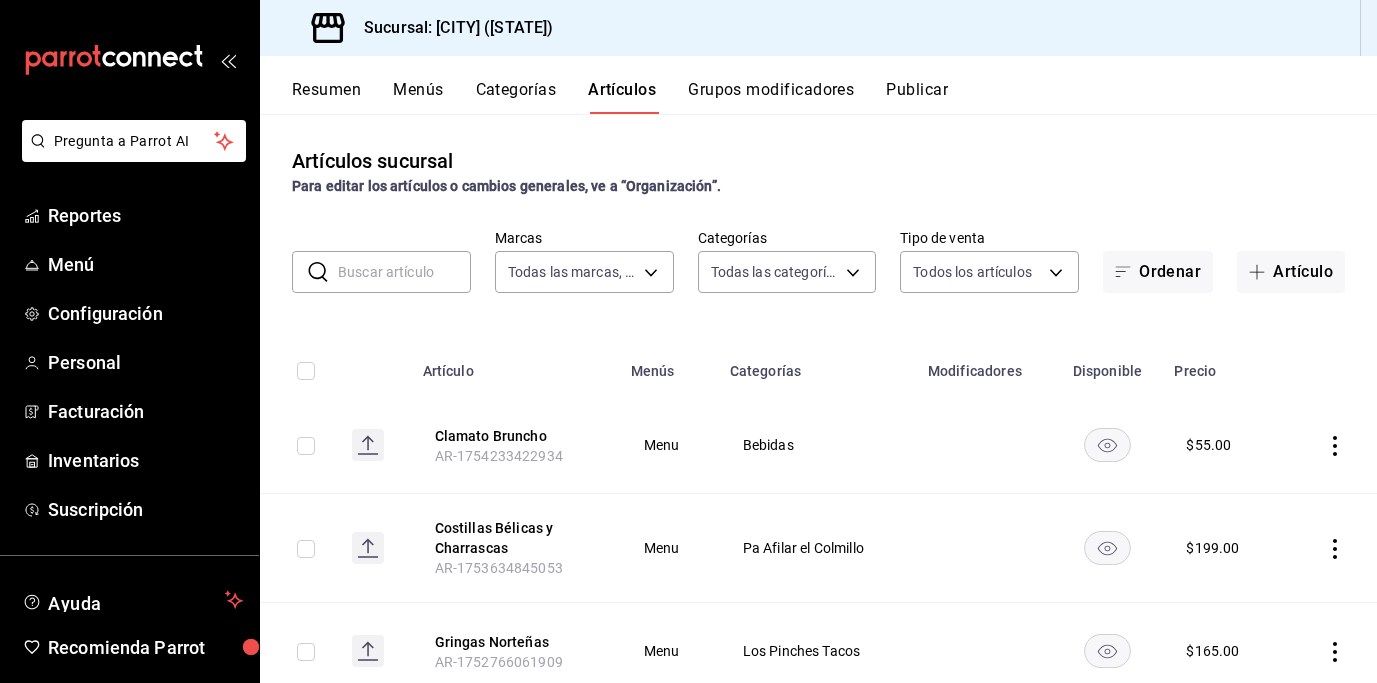 click at bounding box center (306, 446) 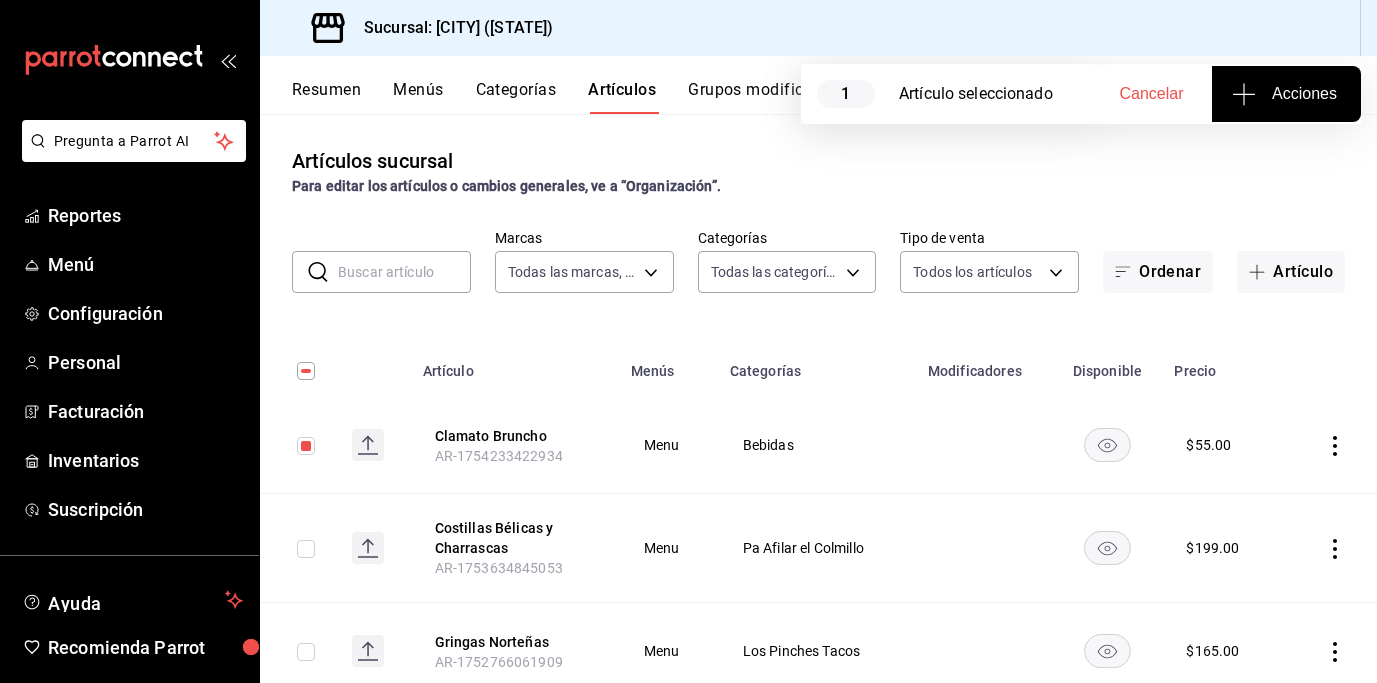 click on "Acciones" at bounding box center (1286, 94) 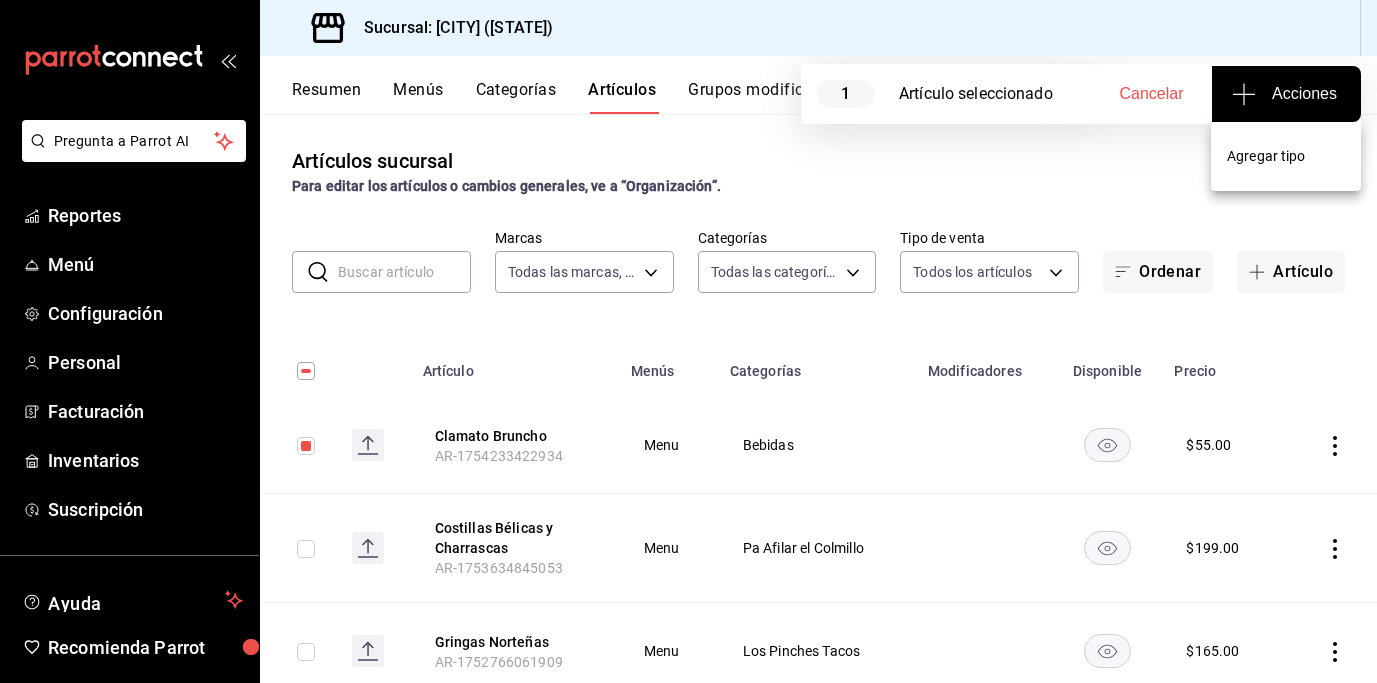 click on "Agregar tipo" at bounding box center (1286, 156) 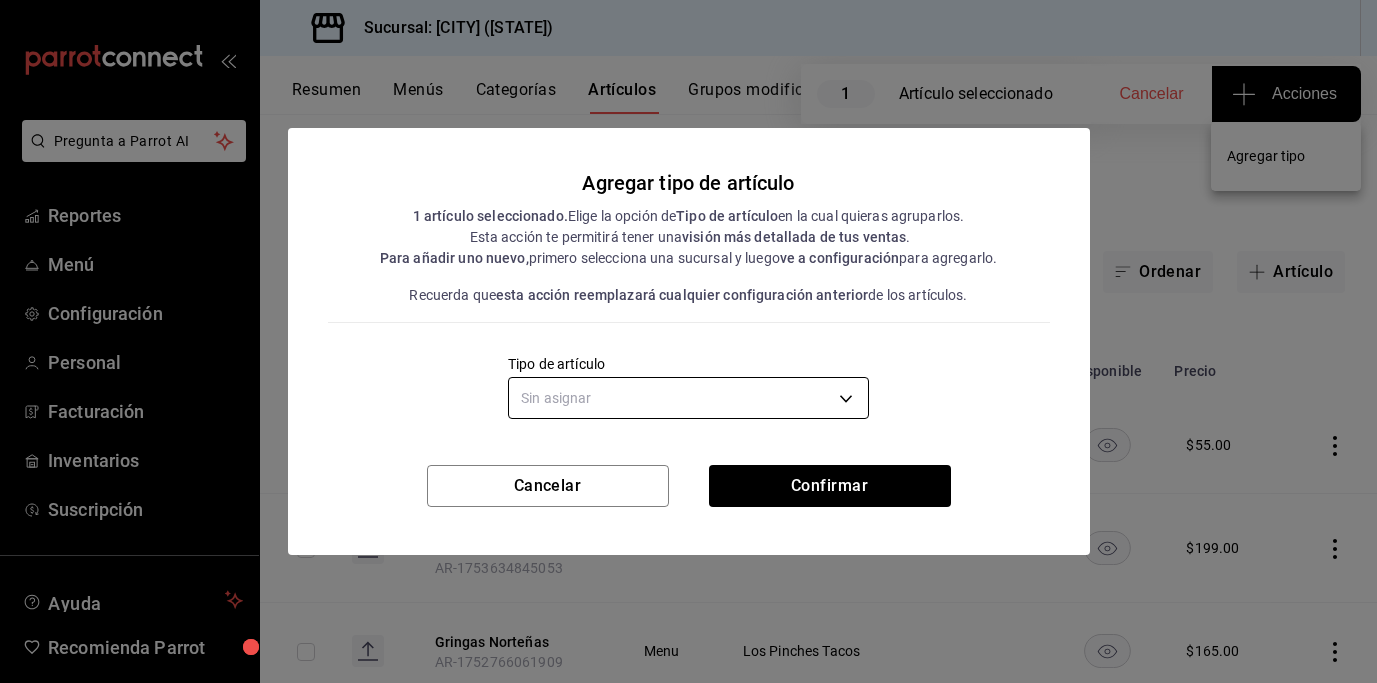 click on "Pregunta a Parrot AI Reportes   Menú   Configuración   Personal   Facturación   Inventarios   Suscripción   Ayuda Recomienda Parrot   [FIRST] [LAST]   Sugerir nueva función   Sucursal: Cascabel ([STATE]) Resumen Menús Categorías Artículos Grupos modificadores Publicar 1 Artículo seleccionado Cancelar Acciones Artículos sucursal Para editar los artículos o cambios generales, ve a “Organización”. ​ ​ Marcas Todas las marcas, Sin marca [UUID] Categorías Todas las categorías, Sin categoría Tipo de venta Todos los artículos ALL Ordenar Artículo Artículo Menús Categorías Modificadores Disponible Precio Clamato Bruncho AR-1754233422934 Menu Bebidas $ 55.00 Costillas Bélicas y Charrascas AR-1753634845053 Menu Pa Afilar el Colmillo $ 199.00 Gringas Norteñas AR-1752766061909 Menu Los Pinches Tacos $ 165.00 Carta Blanca AR-1752096696311 Menu Cerveza $ 49.00 Greñuda Promo AR-1751913591333 Menu Con Mezcal $ 69.00 Guera Salome Promo AR-1751913500856 Menu Con Mezcal" at bounding box center (688, 341) 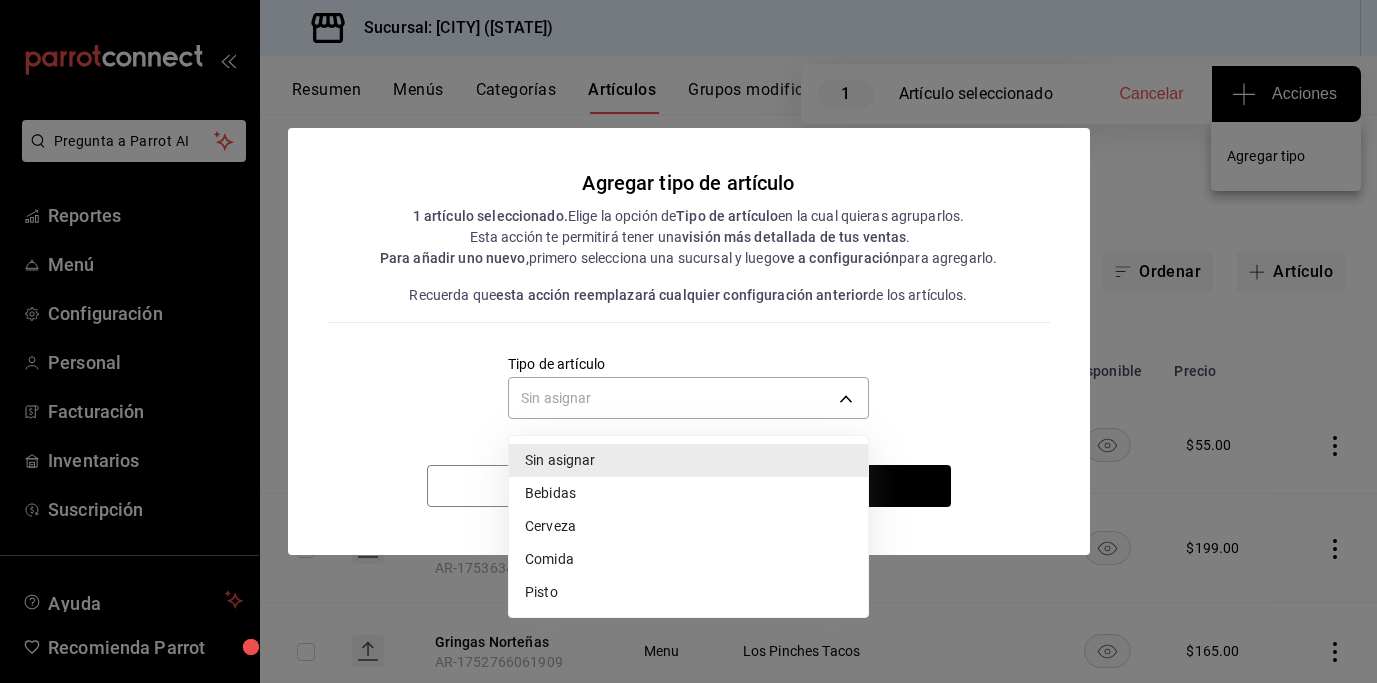 click on "Bebidas" at bounding box center [688, 493] 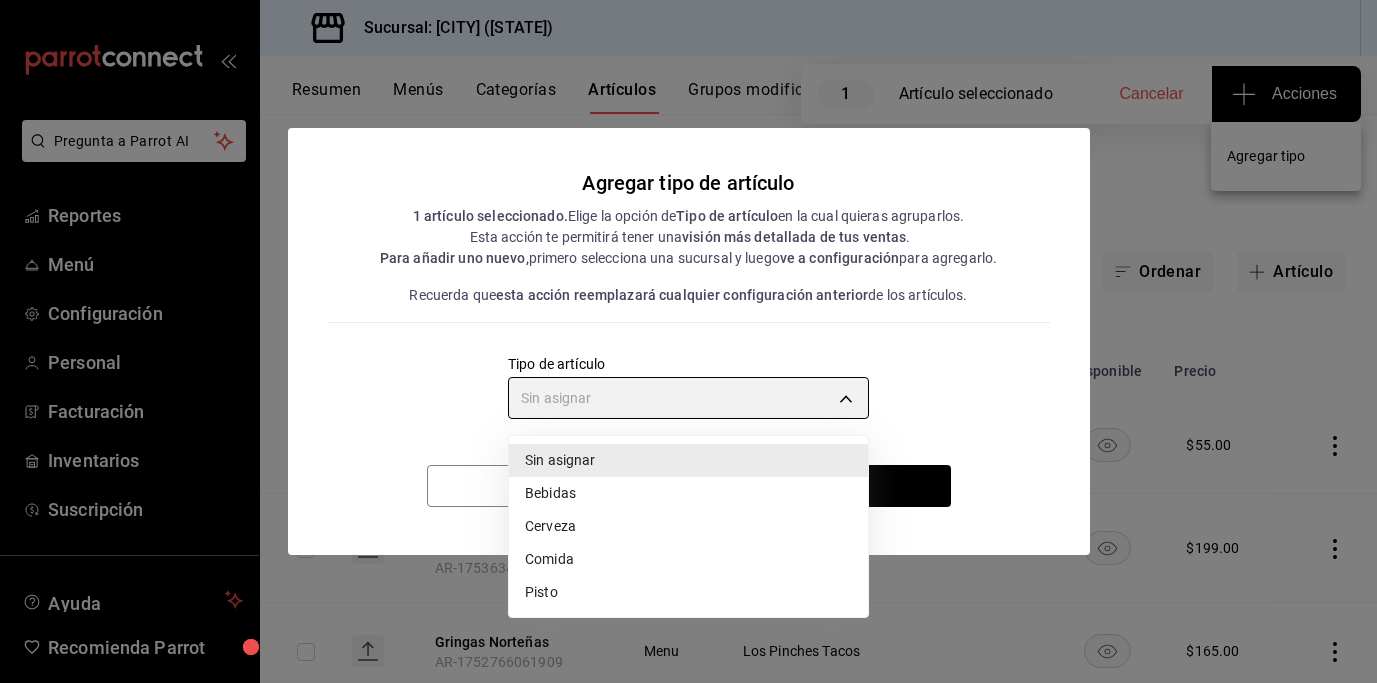 type on "[UUID]" 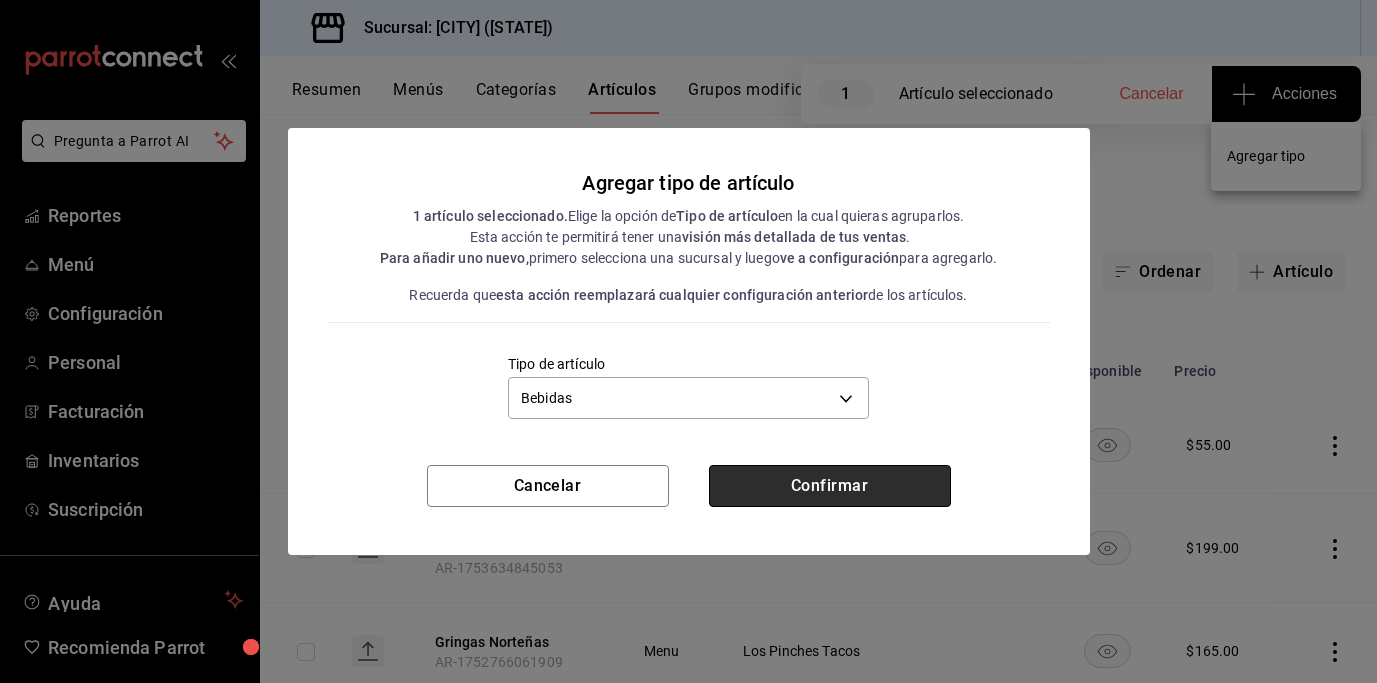 click on "Confirmar" at bounding box center (830, 486) 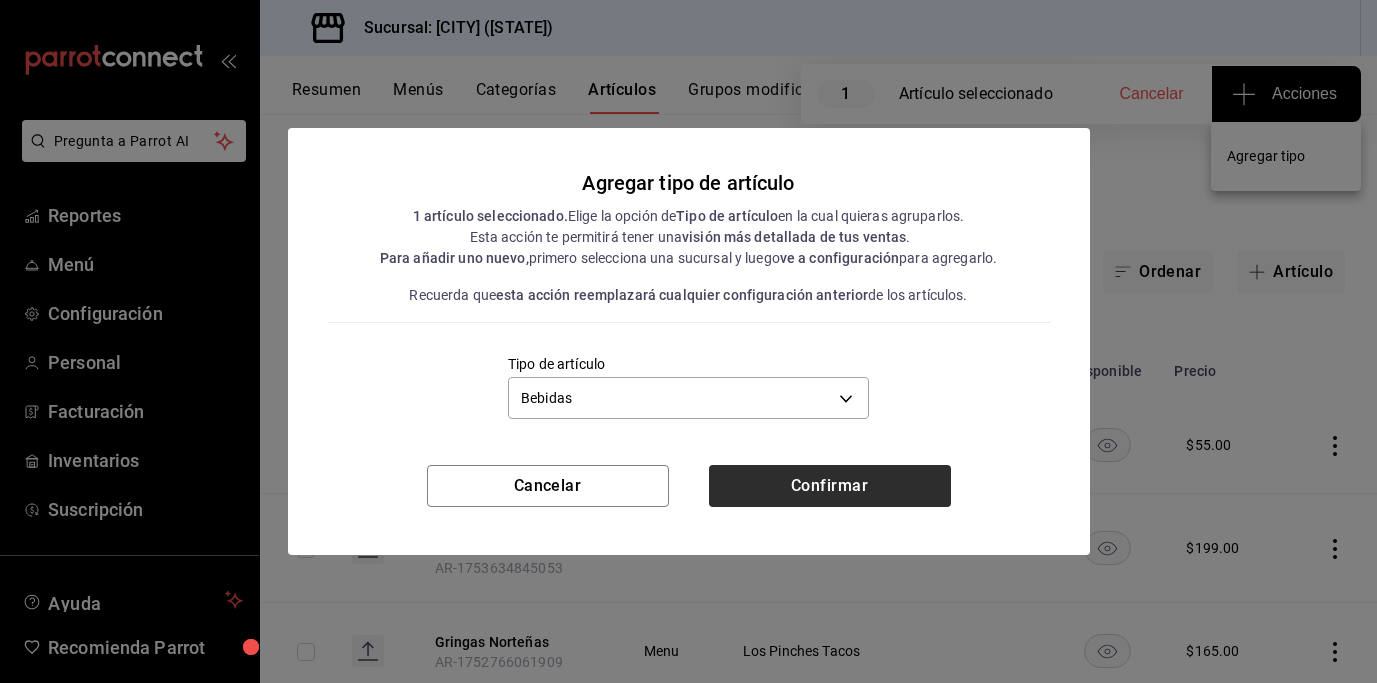 type 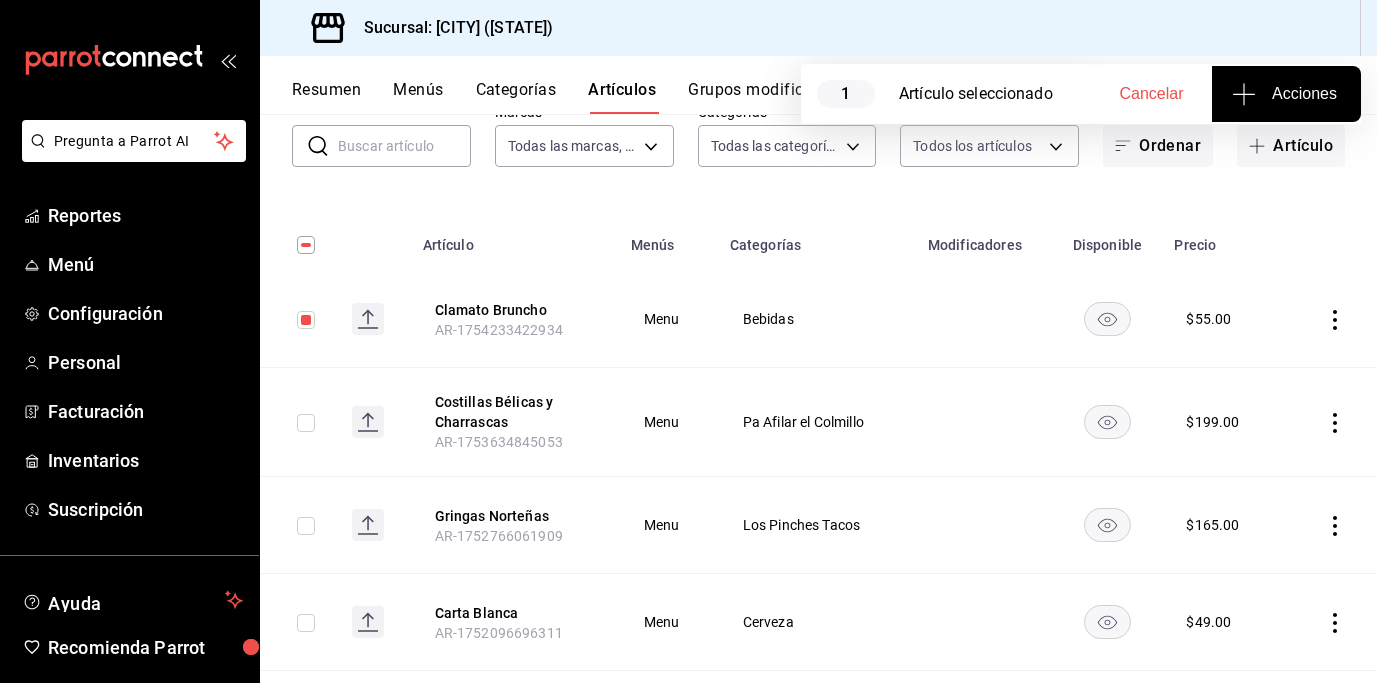 scroll, scrollTop: 0, scrollLeft: 0, axis: both 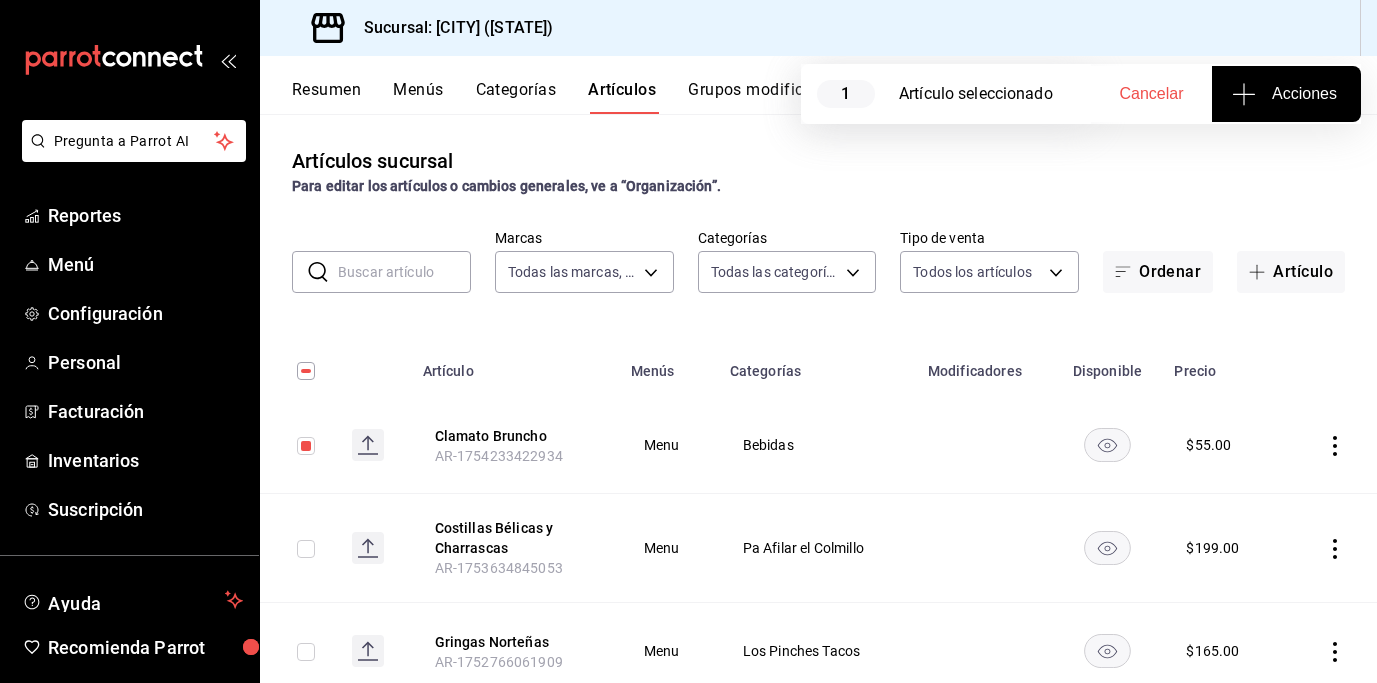 click at bounding box center [306, 549] 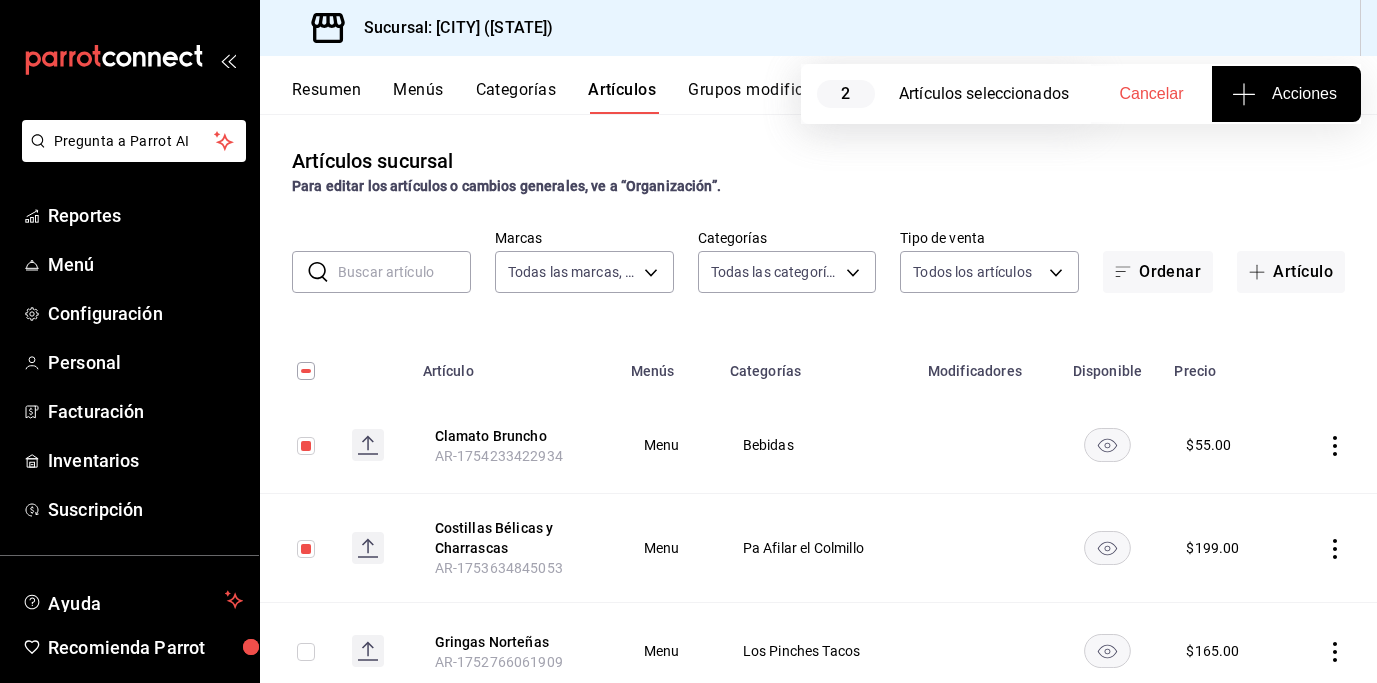 click at bounding box center (306, 446) 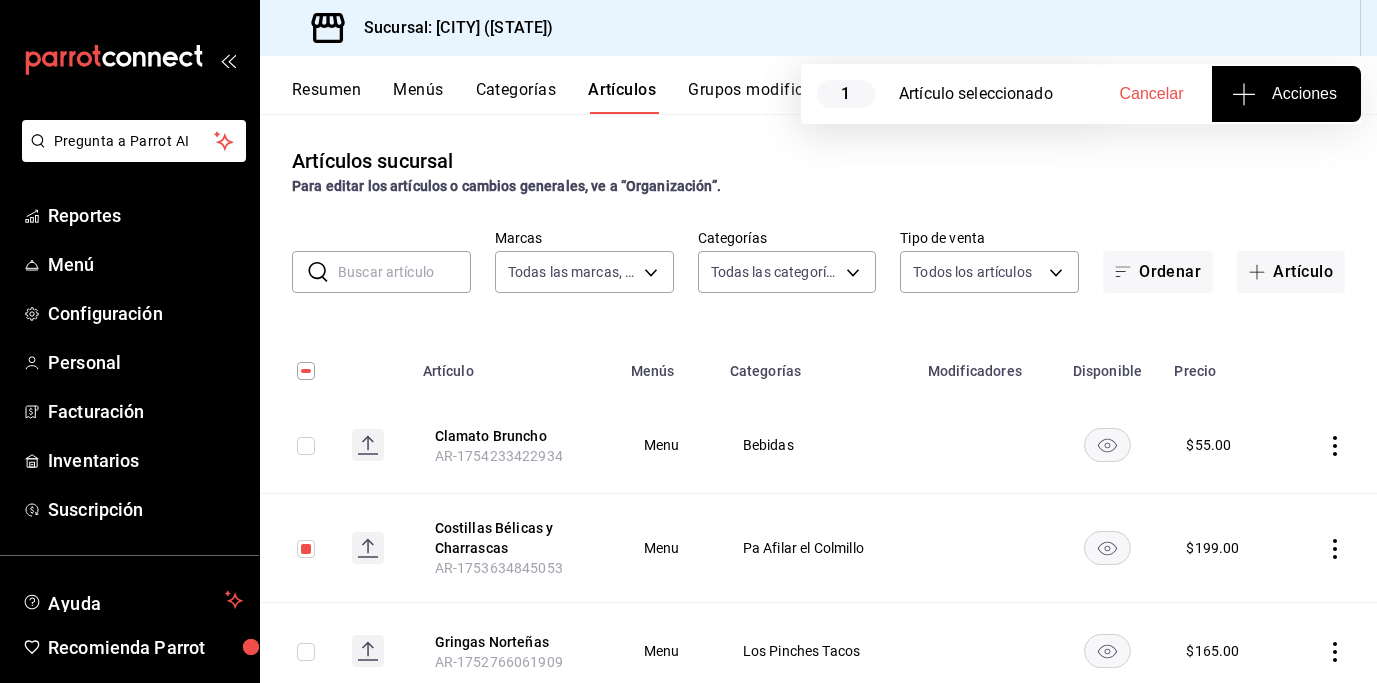 click on "Acciones" at bounding box center (1286, 94) 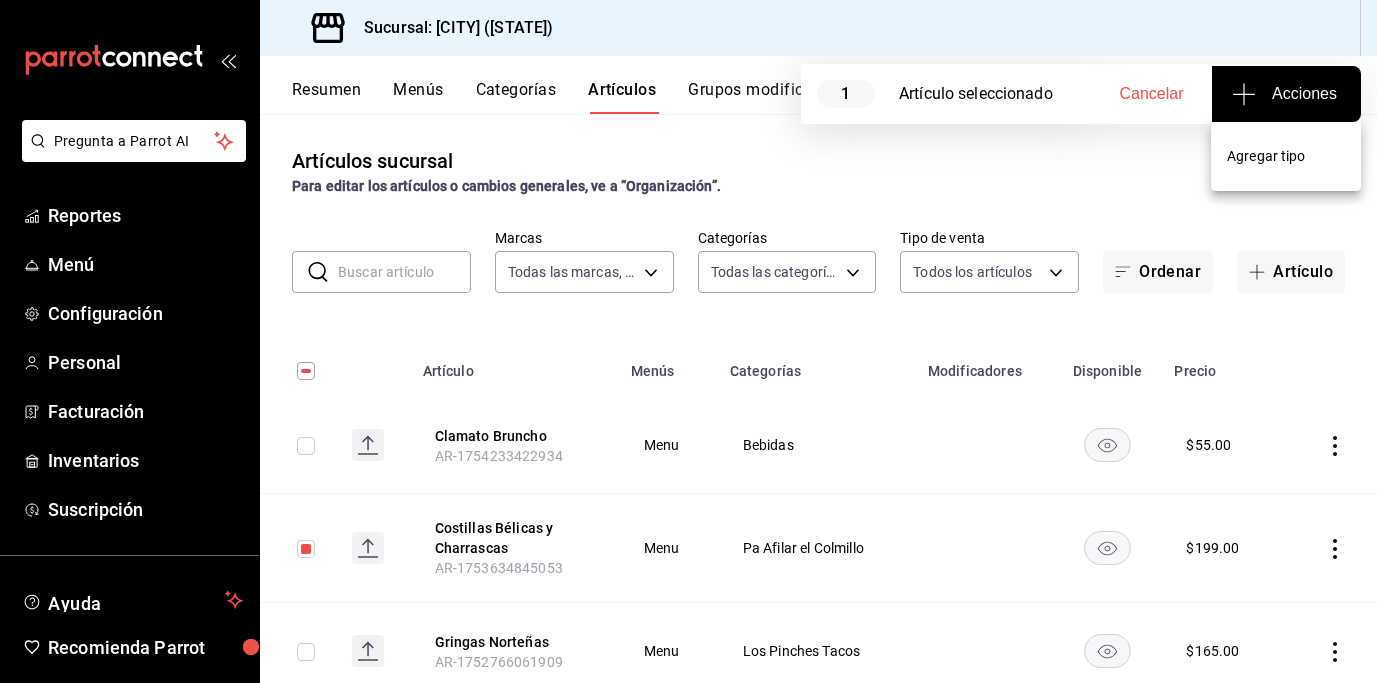 click on "Agregar tipo" at bounding box center (1286, 156) 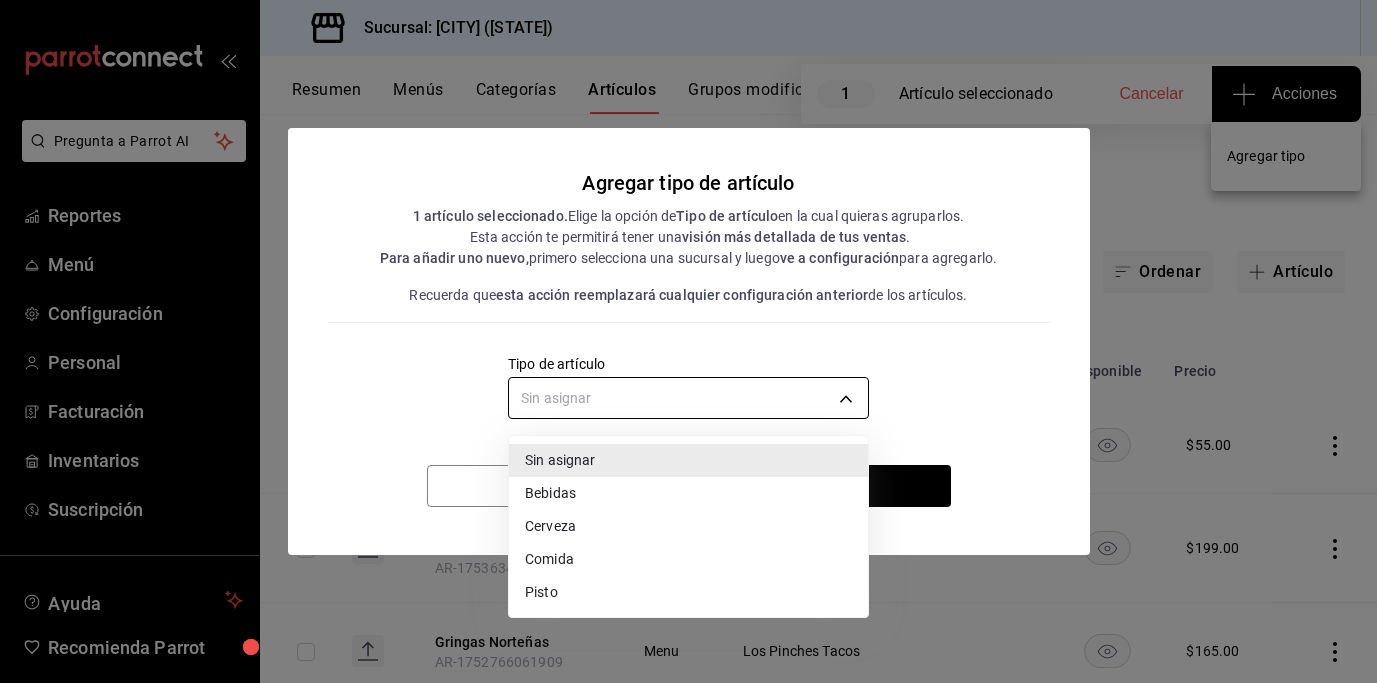 click on "Pregunta a Parrot AI Reportes   Menú   Configuración   Personal   Facturación   Inventarios   Suscripción   Ayuda Recomienda Parrot   [FIRST] [LAST]   Sugerir nueva función   Sucursal: Cascabel ([STATE]) Resumen Menús Categorías Artículos Grupos modificadores Publicar 1 Artículo seleccionado Cancelar Acciones Artículos sucursal Para editar los artículos o cambios generales, ve a “Organización”. ​ ​ Marcas Todas las marcas, Sin marca [UUID] Categorías Todas las categorías, Sin categoría Tipo de venta Todos los artículos ALL Ordenar Artículo Artículo Menús Categorías Modificadores Disponible Precio Clamato Bruncho AR-1754233422934 Menu Bebidas $ 55.00 Costillas Bélicas y Charrascas AR-1753634845053 Menu Pa Afilar el Colmillo $ 199.00 Gringas Norteñas AR-1752766061909 Menu Los Pinches Tacos $ 165.00 Carta Blanca AR-1752096696311 Menu Cerveza $ 49.00 Greñuda Promo AR-1751913591333 Menu Con Mezcal $ 69.00 Guera Salome Promo AR-1751913500856 Menu Con Mezcal" at bounding box center [688, 341] 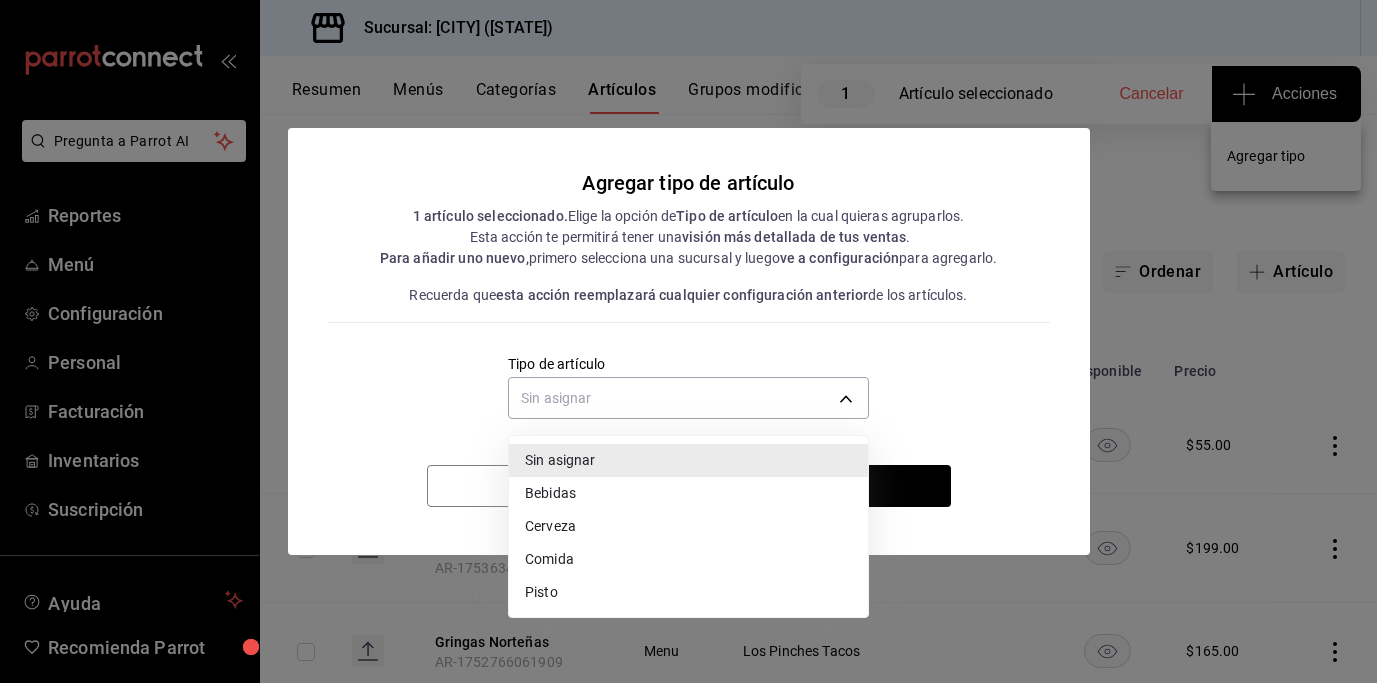 click on "Comida" at bounding box center (688, 559) 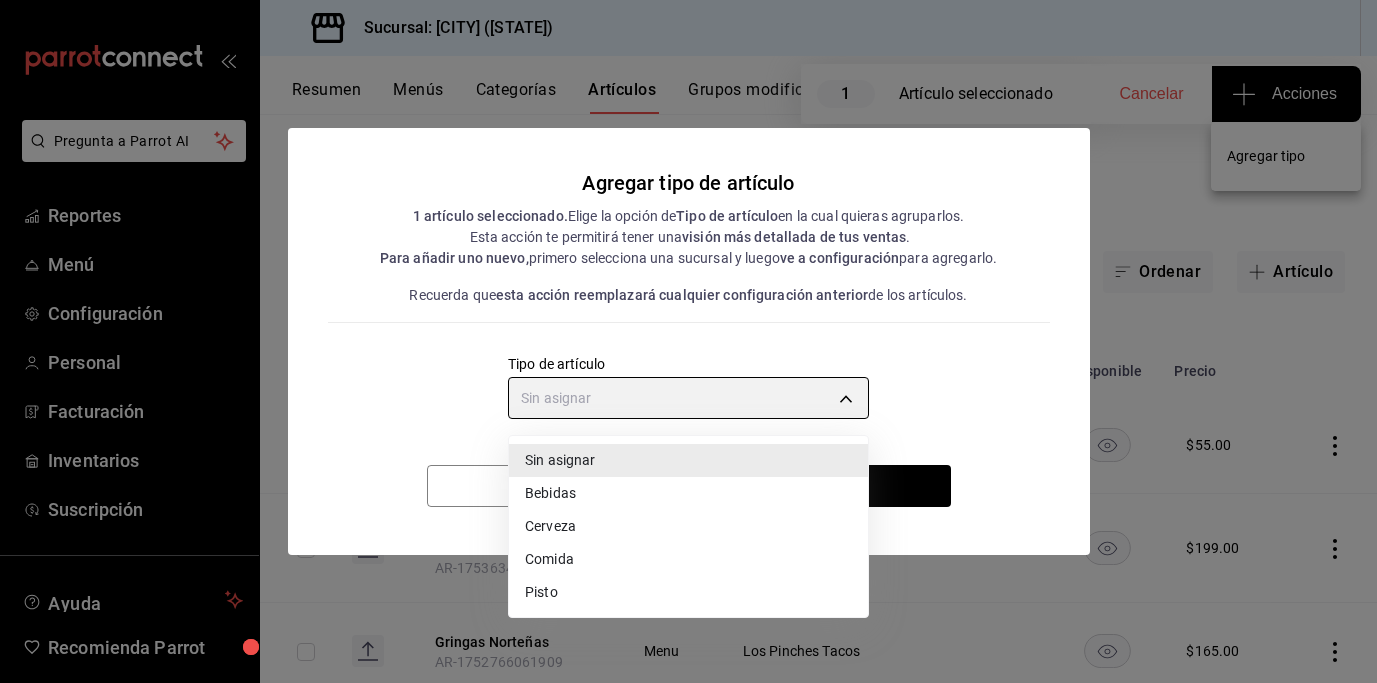 type on "[UUID]" 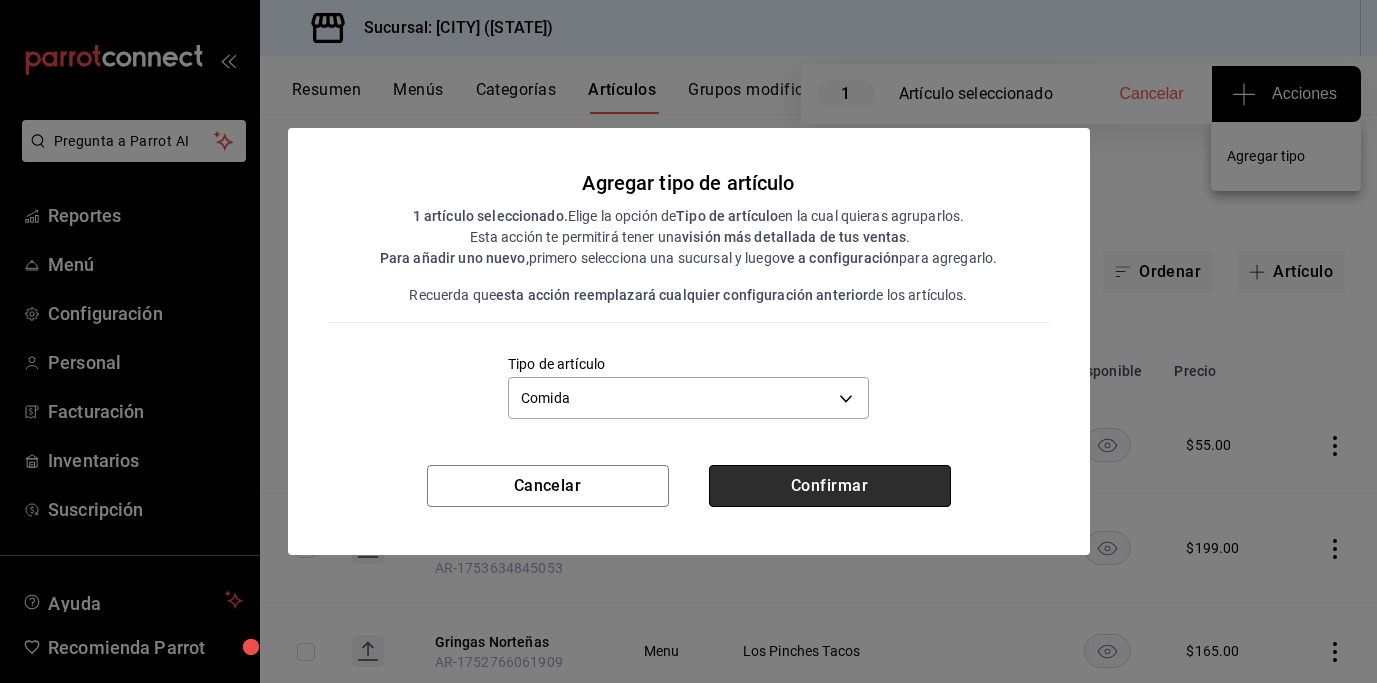 click on "Confirmar" at bounding box center (830, 486) 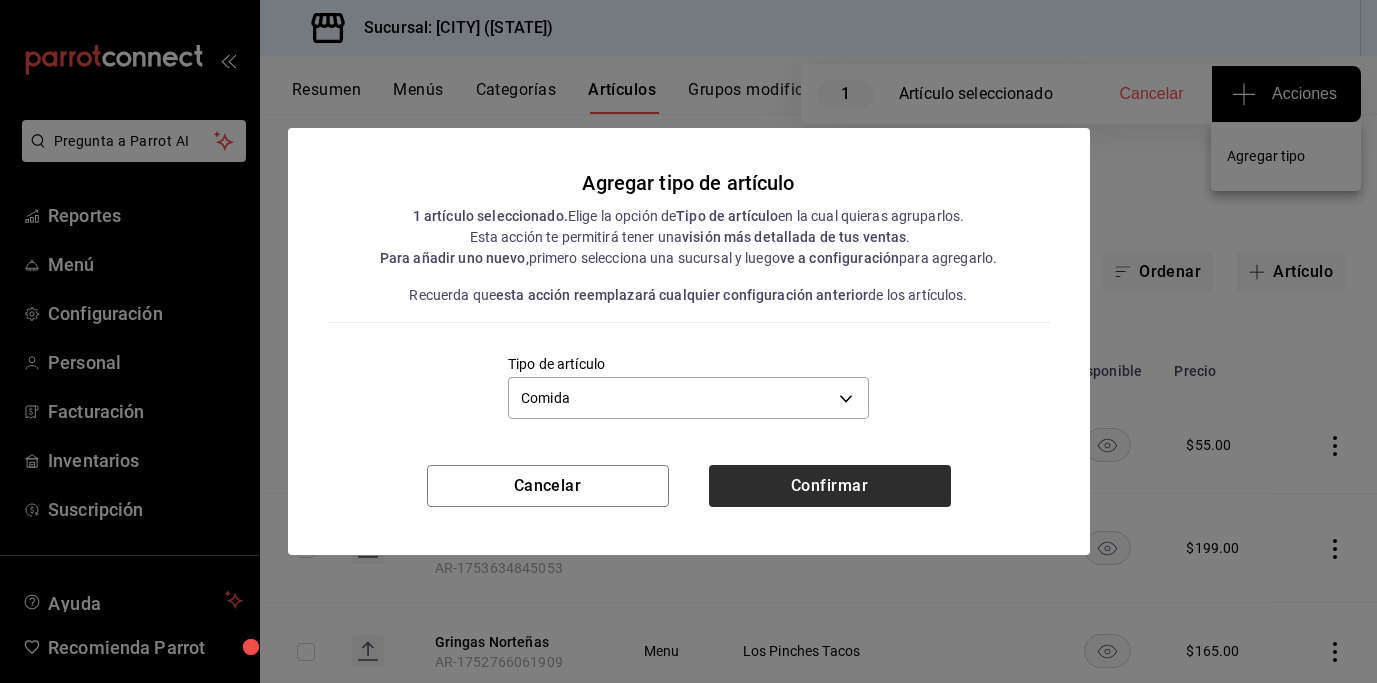 type 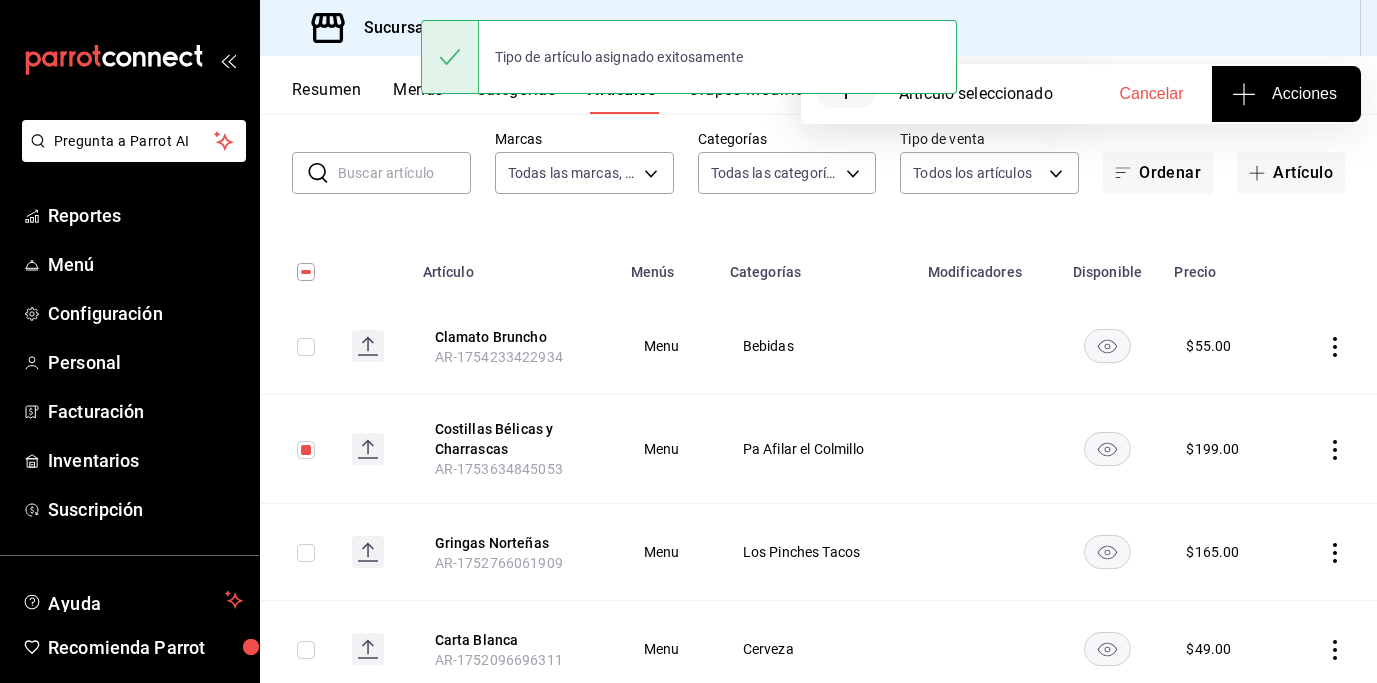 scroll, scrollTop: 112, scrollLeft: 0, axis: vertical 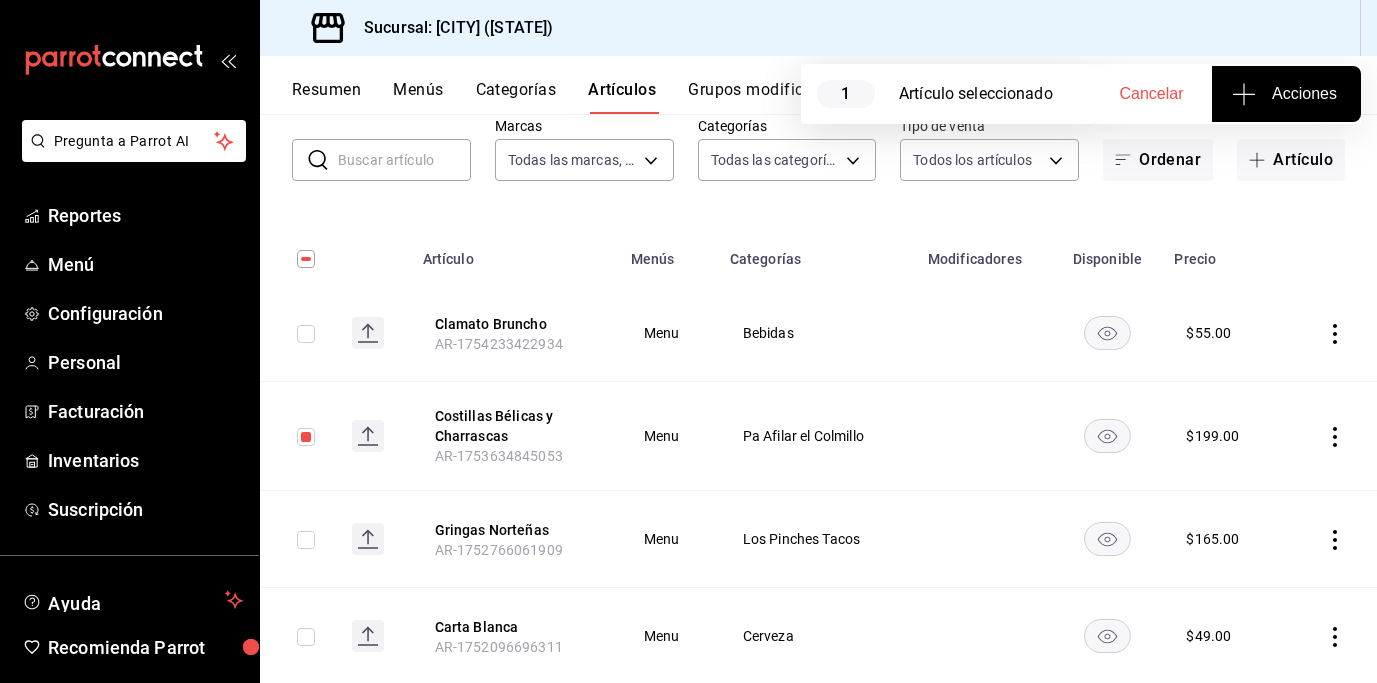 click at bounding box center [306, 437] 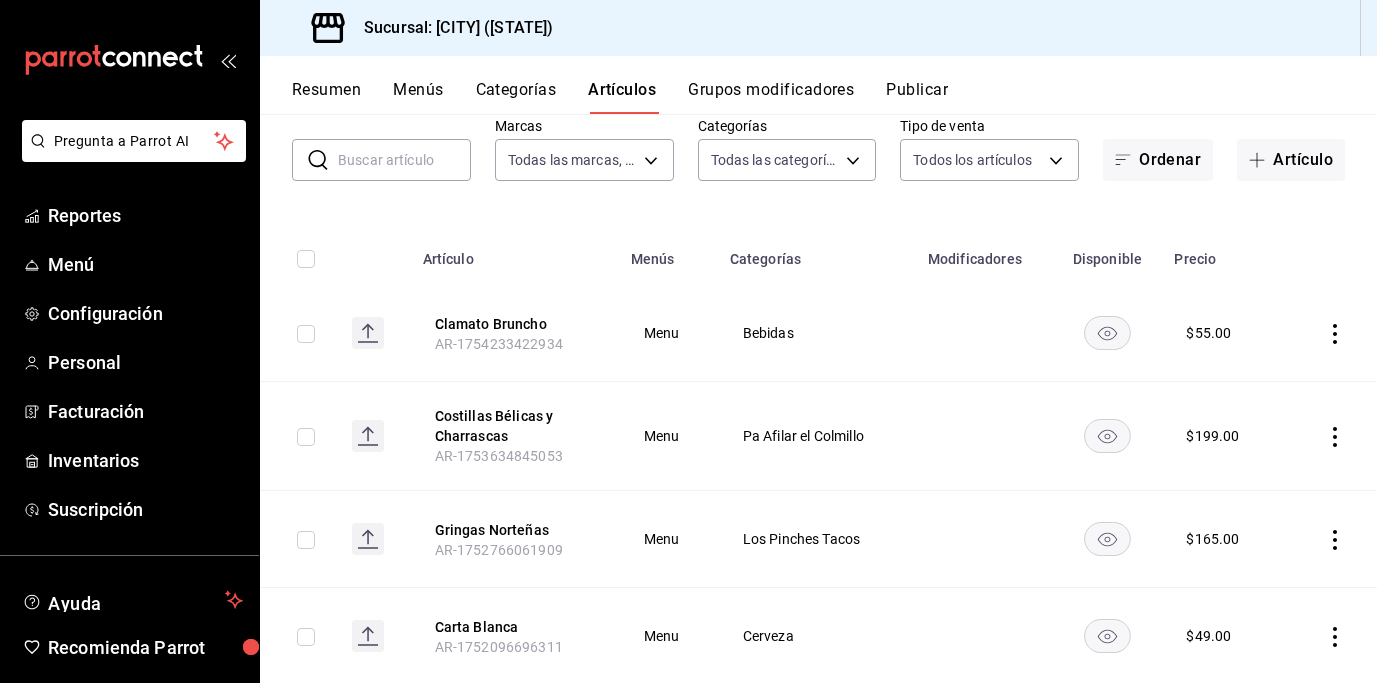click at bounding box center [306, 540] 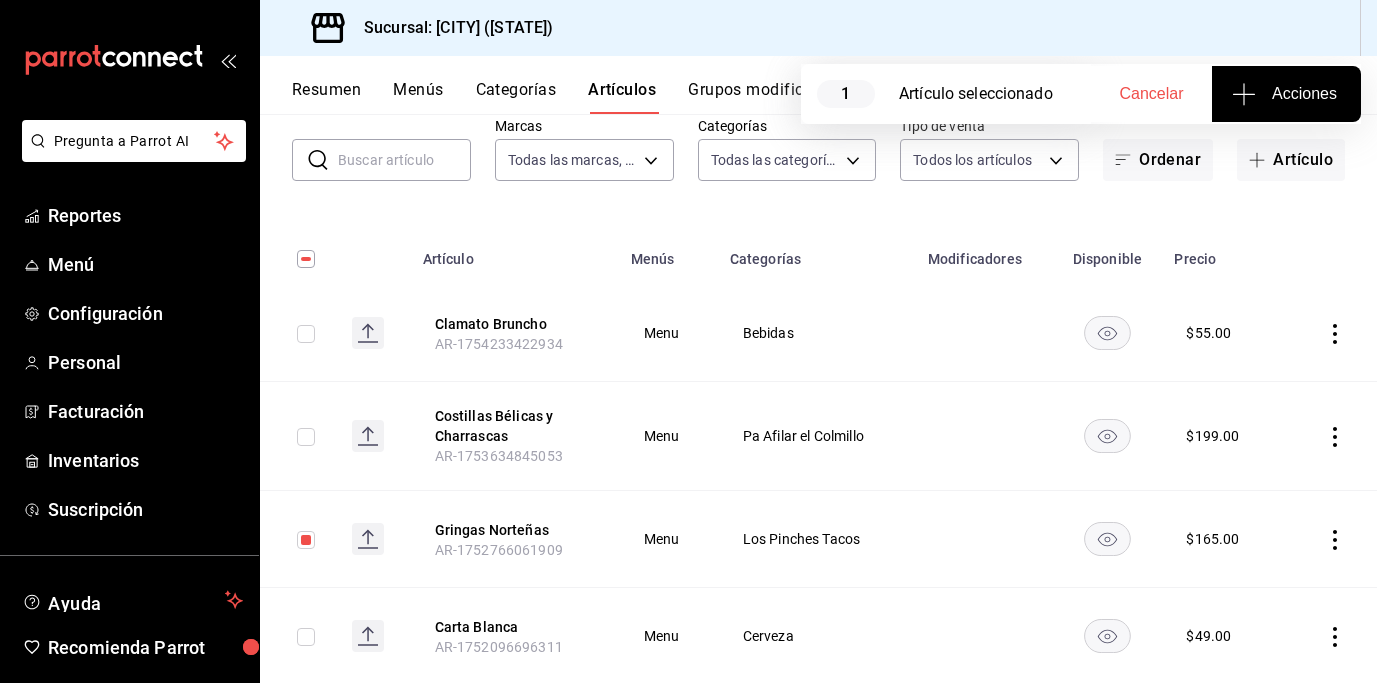 click on "Acciones" at bounding box center (1286, 94) 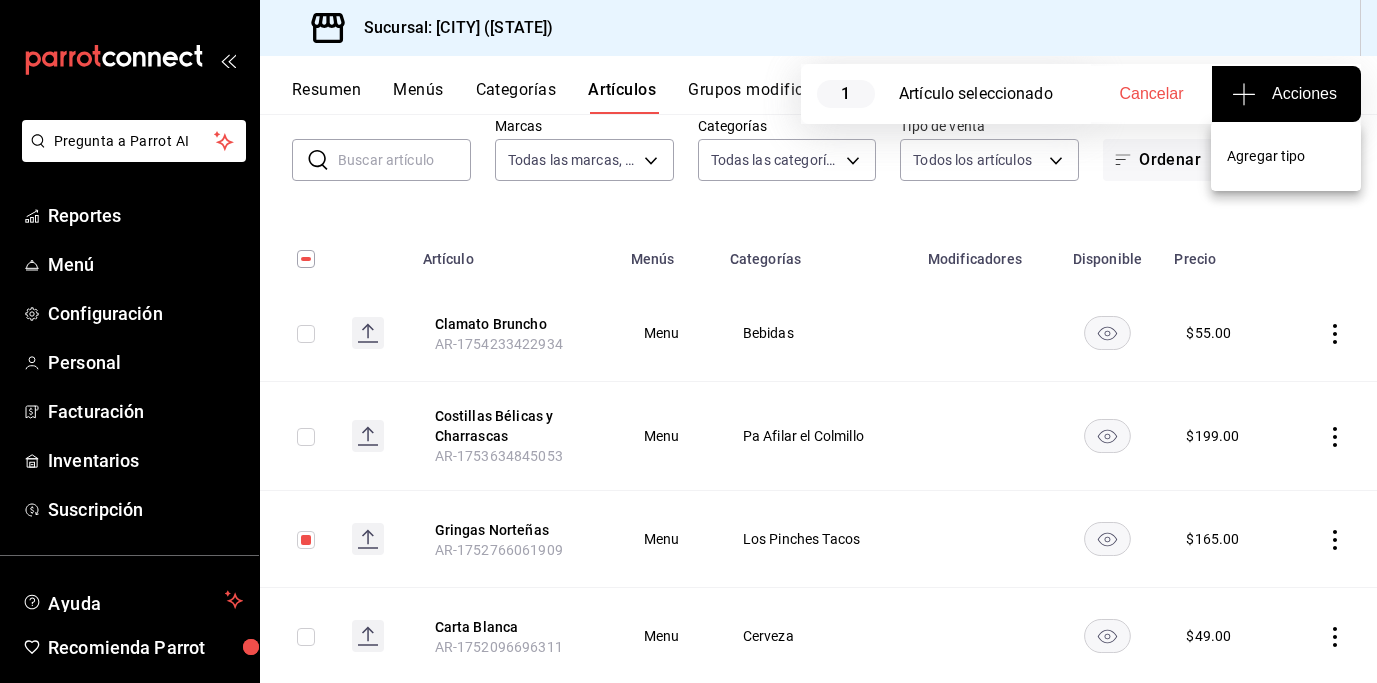 click on "Agregar tipo" at bounding box center [1286, 156] 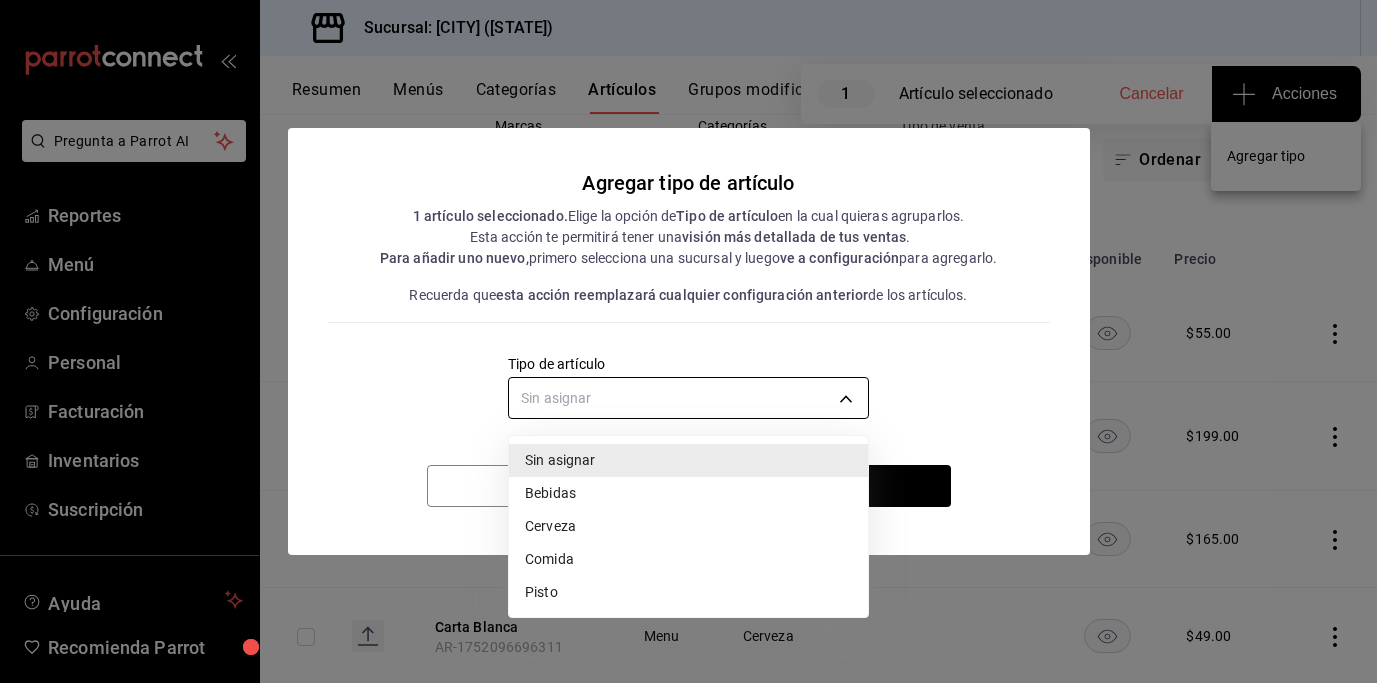 click on "Pregunta a Parrot AI Reportes   Menú   Configuración   Personal   Facturación   Inventarios   Suscripción   Ayuda Recomienda Parrot   [FIRST] [LAST]   Sugerir nueva función   Sucursal: Cascabel ([STATE]) Resumen Menús Categorías Artículos Grupos modificadores Publicar 1 Artículo seleccionado Cancelar Acciones Artículos sucursal Para editar los artículos o cambios generales, ve a “Organización”. ​ ​ Marcas Todas las marcas, Sin marca [UUID] Categorías Todas las categorías, Sin categoría Tipo de venta Todos los artículos ALL Ordenar Artículo Artículo Menús Categorías Modificadores Disponible Precio Clamato Bruncho AR-1754233422934 Menu Bebidas $ 55.00 Costillas Bélicas y Charrascas AR-1753634845053 Menu Pa Afilar el Colmillo $ 199.00 Gringas Norteñas AR-1752766061909 Menu Los Pinches Tacos $ 165.00 Carta Blanca AR-1752096696311 Menu Cerveza $ 49.00 Greñuda Promo AR-1751913591333 Menu Con Mezcal $ 69.00 Guera Salome Promo AR-1751913500856 Menu Con Mezcal" at bounding box center [688, 341] 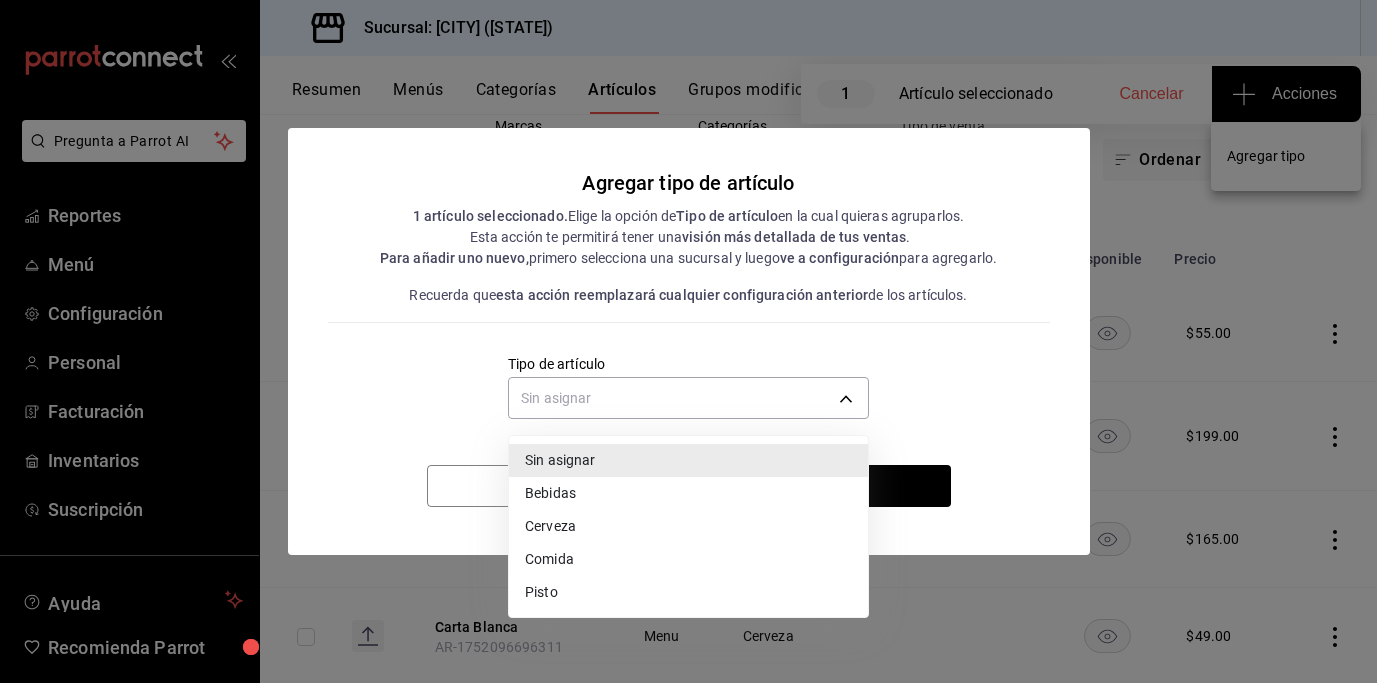 click on "Comida" at bounding box center [688, 559] 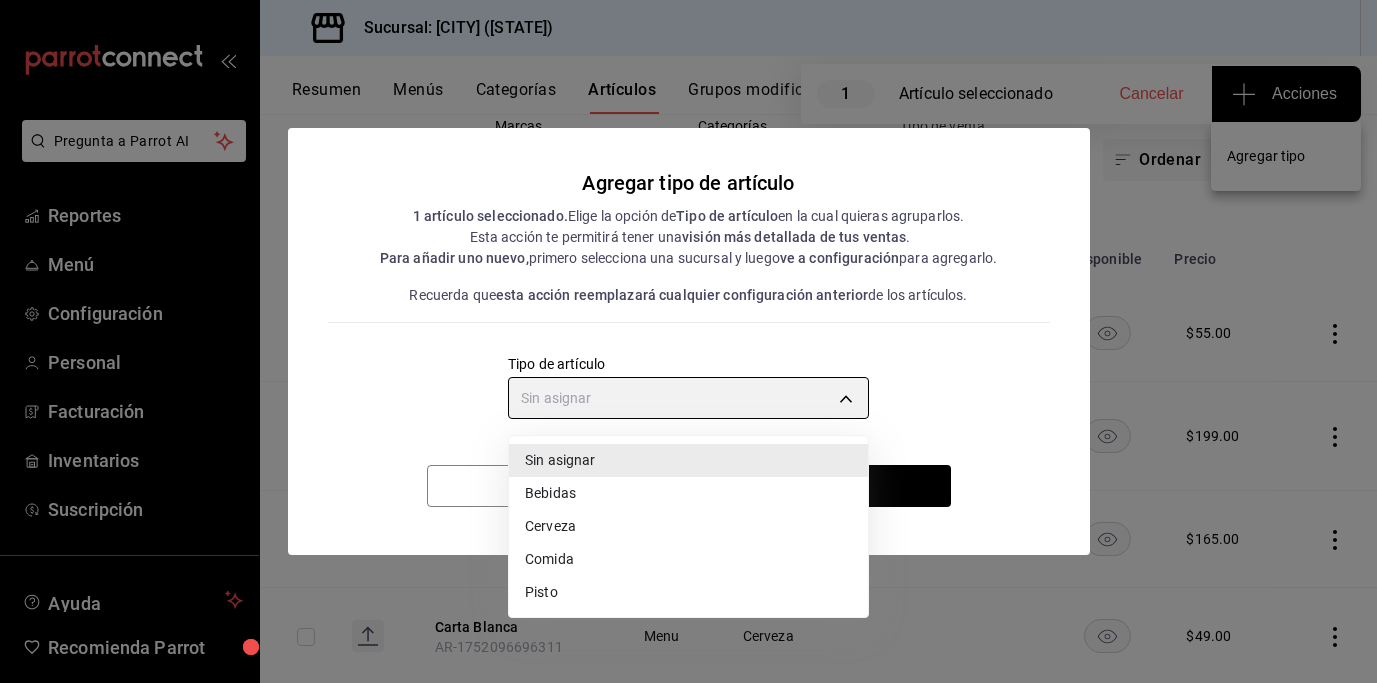type on "[UUID]" 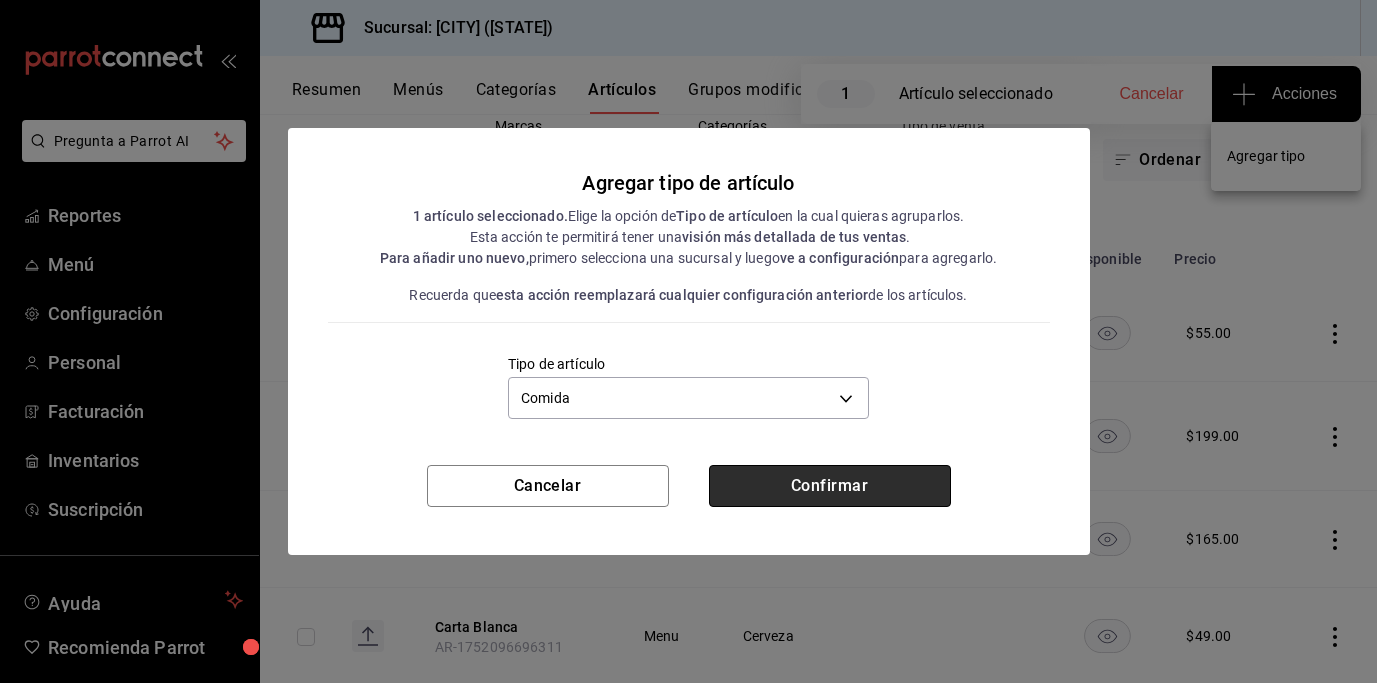 click on "Confirmar" at bounding box center [830, 486] 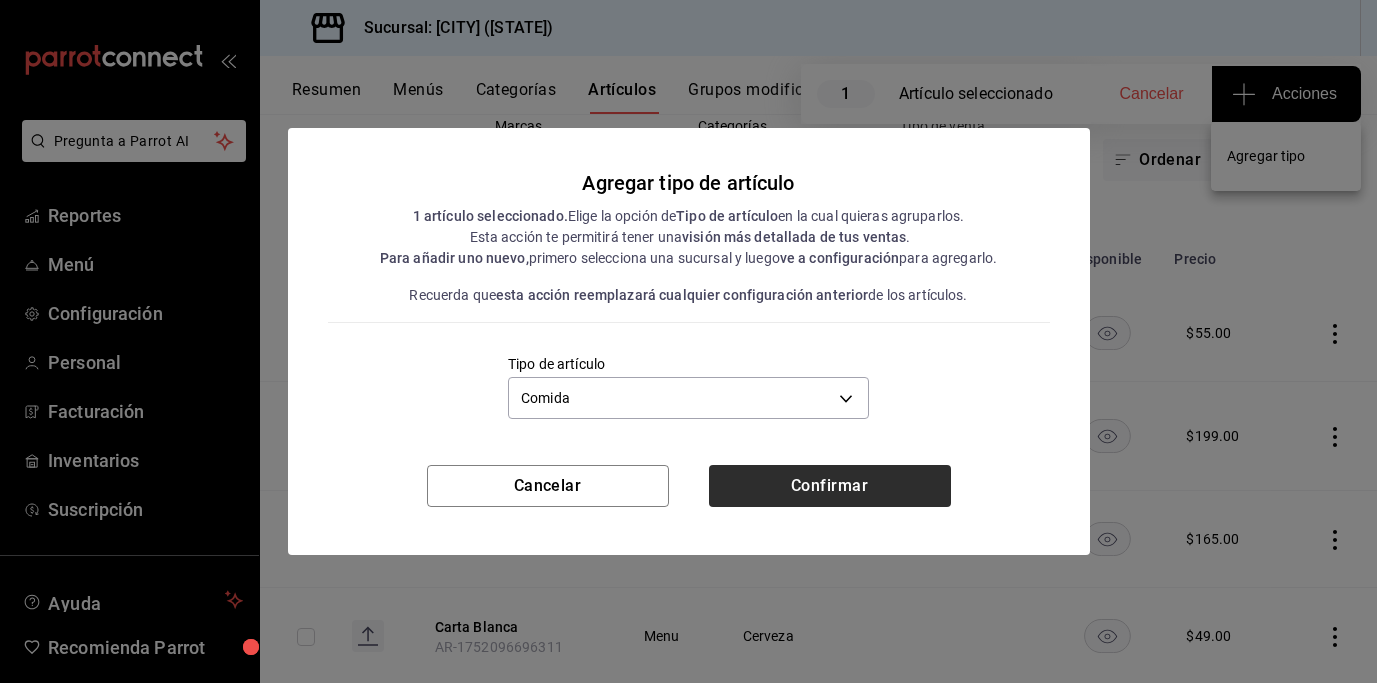 type 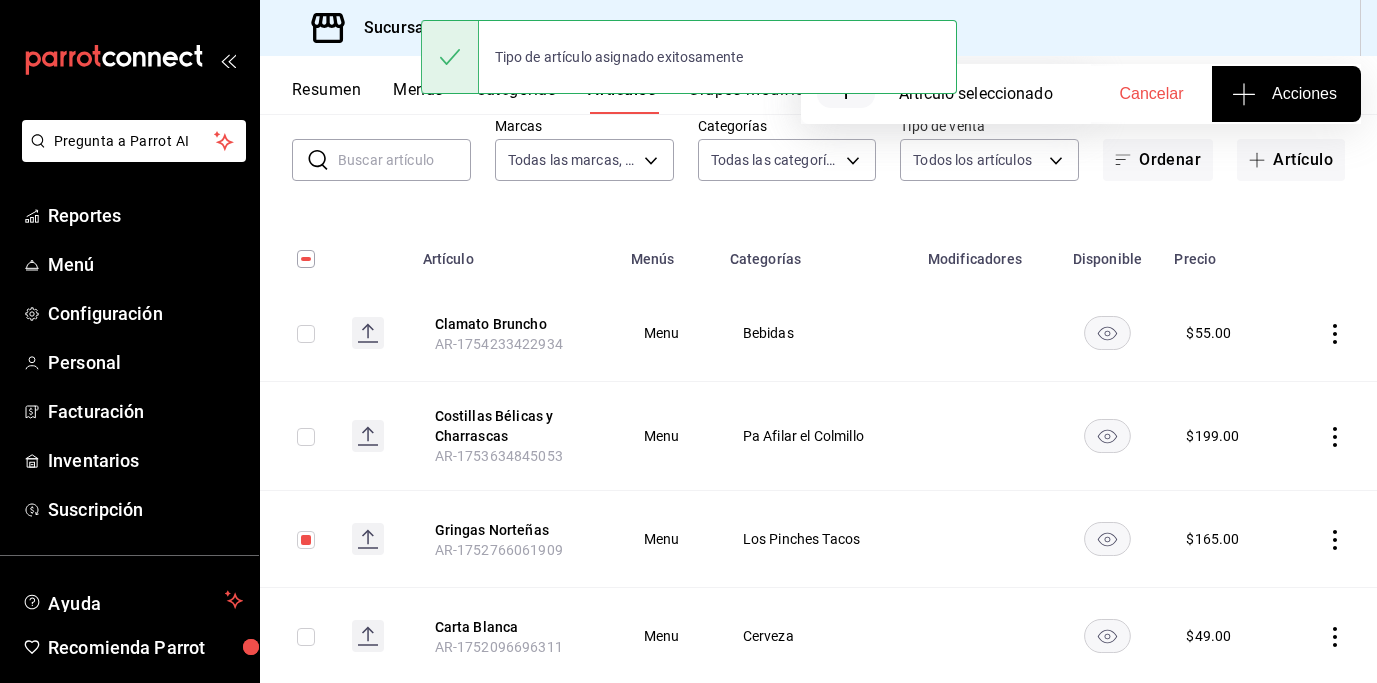 scroll, scrollTop: 0, scrollLeft: 0, axis: both 